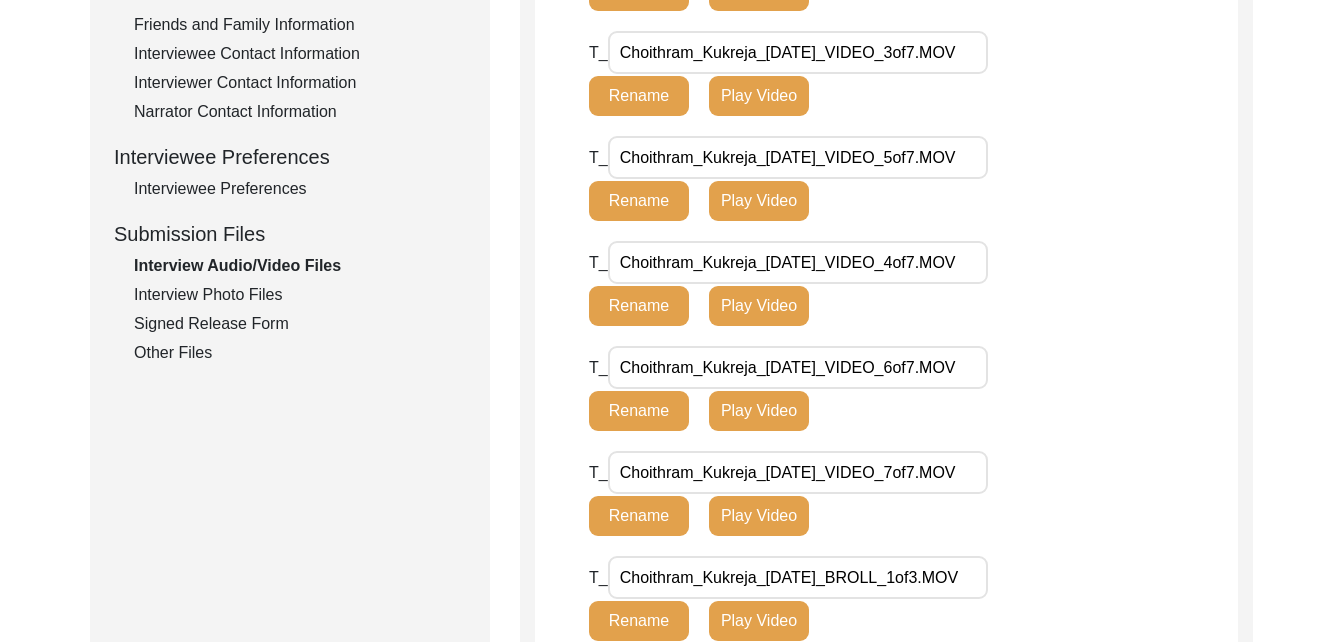 drag, startPoint x: 0, startPoint y: 0, endPoint x: 911, endPoint y: 478, distance: 1028.7881 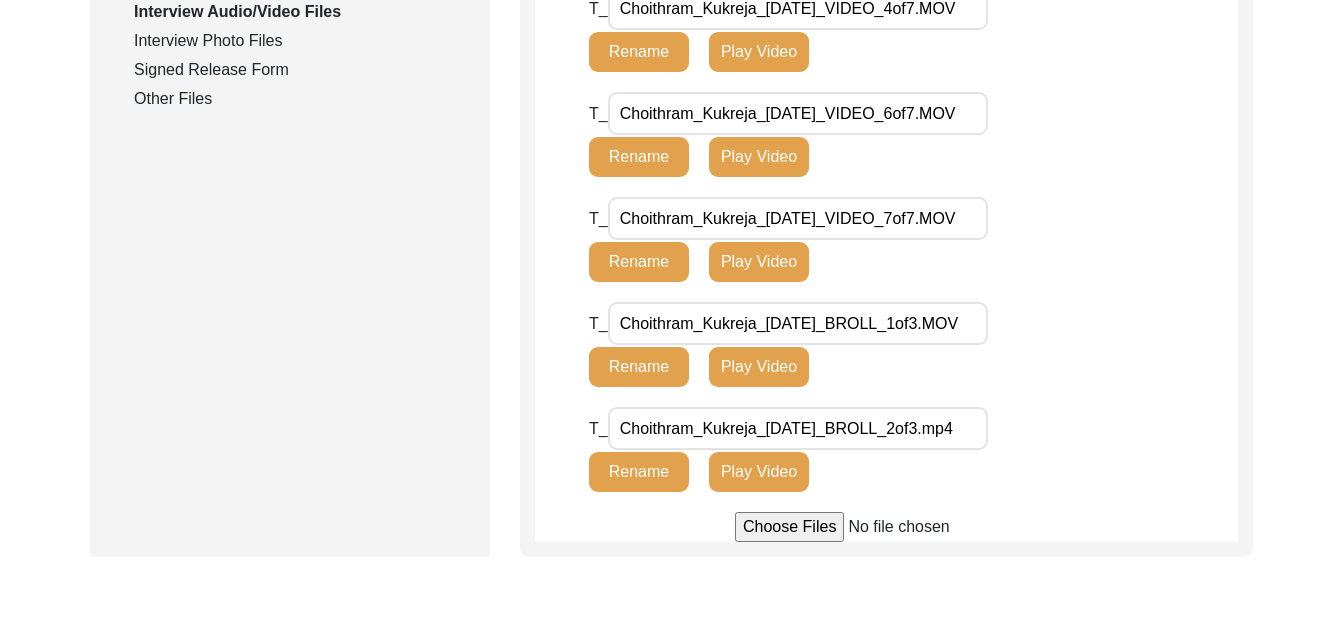 scroll, scrollTop: 1115, scrollLeft: 0, axis: vertical 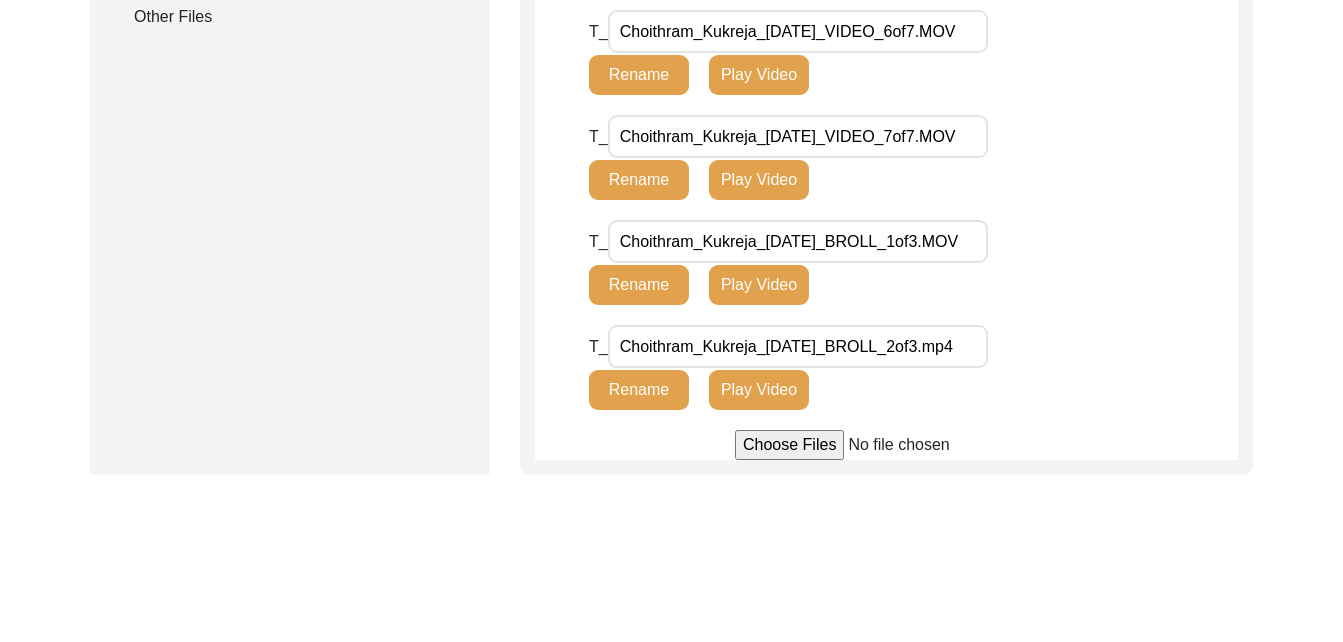drag, startPoint x: 911, startPoint y: 478, endPoint x: 987, endPoint y: 529, distance: 91.525955 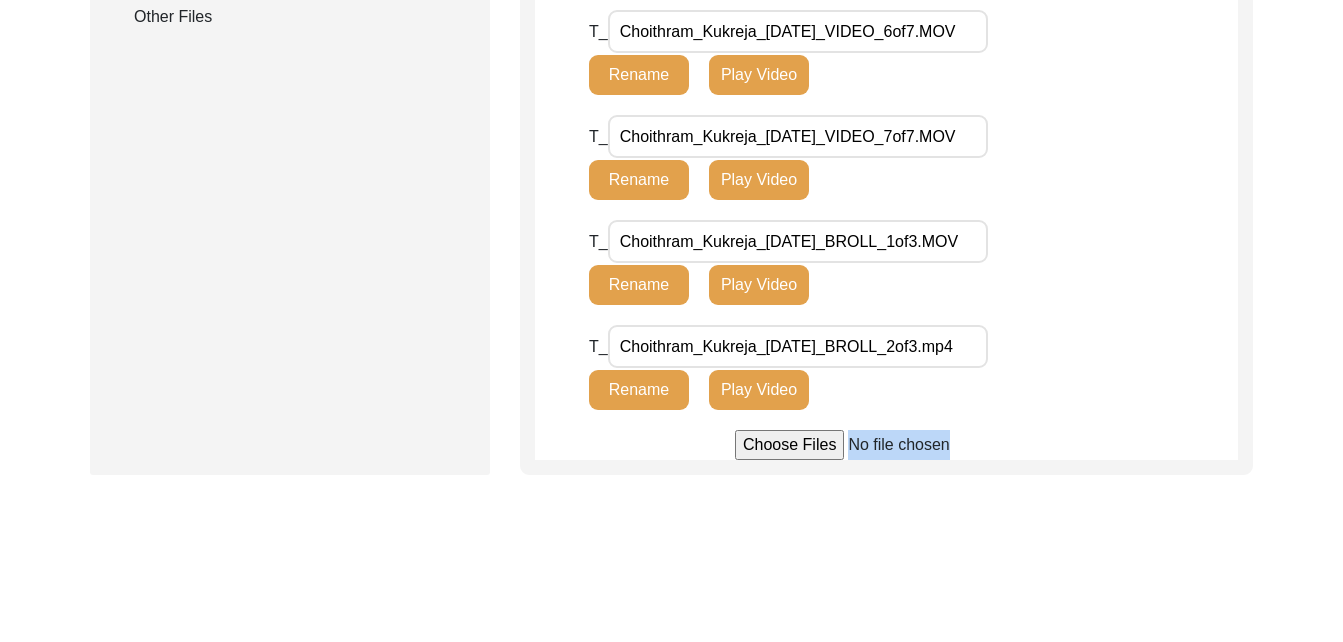 click on "Back to Dashboard  Interview ID:  T13314  Interviewee:  [PERSON_NAME]   Submission Form   Interview Information   Interviewee Information   Interviewer Information   Narrator Information   Interview Date   Interview Location   Additional Interview Information   Interview Summary/Abstract   Migration Information   Birthplace Location   Interviewee Residence Before Partition   Interviewee Residence After Partition   Migration Details   Interviewee Occupation and Parental Information   Contact Information   Friends and Family Information   Interviewee Contact Information   Interviewer Contact Information   Narrator Contact Information   Interviewee Preferences   Interviewee Preferences   Submission Files   Interview Audio/Video Files   Interview Photo Files   Signed Release Form   Other Files   Interview Audio/Video Files  File Naming Convention: Video files:  Firstname_Middlename_Lastname_mm-dd-yyyy_VIDEO_#of#.file-extension  Sikandar_Baptista_[DATE]_VIDEO_1of2.mp4/mov/mts  Audio files: B-Roll: T_ T_" 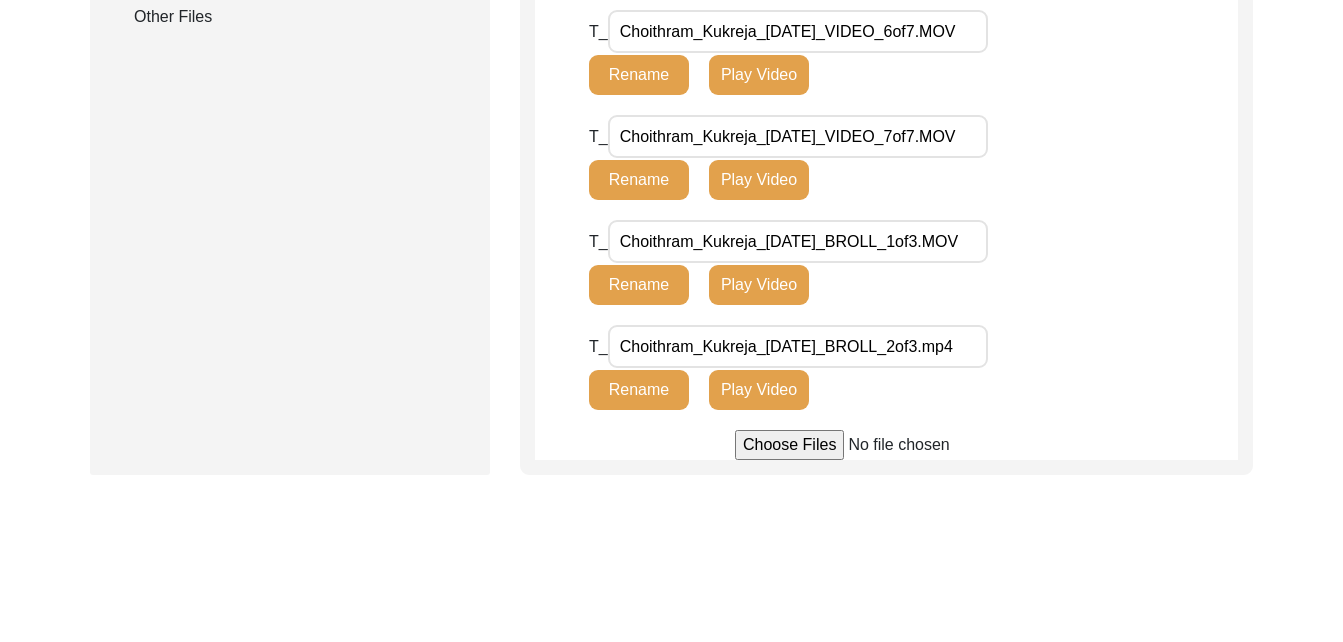 drag, startPoint x: 987, startPoint y: 529, endPoint x: 975, endPoint y: 378, distance: 151.47607 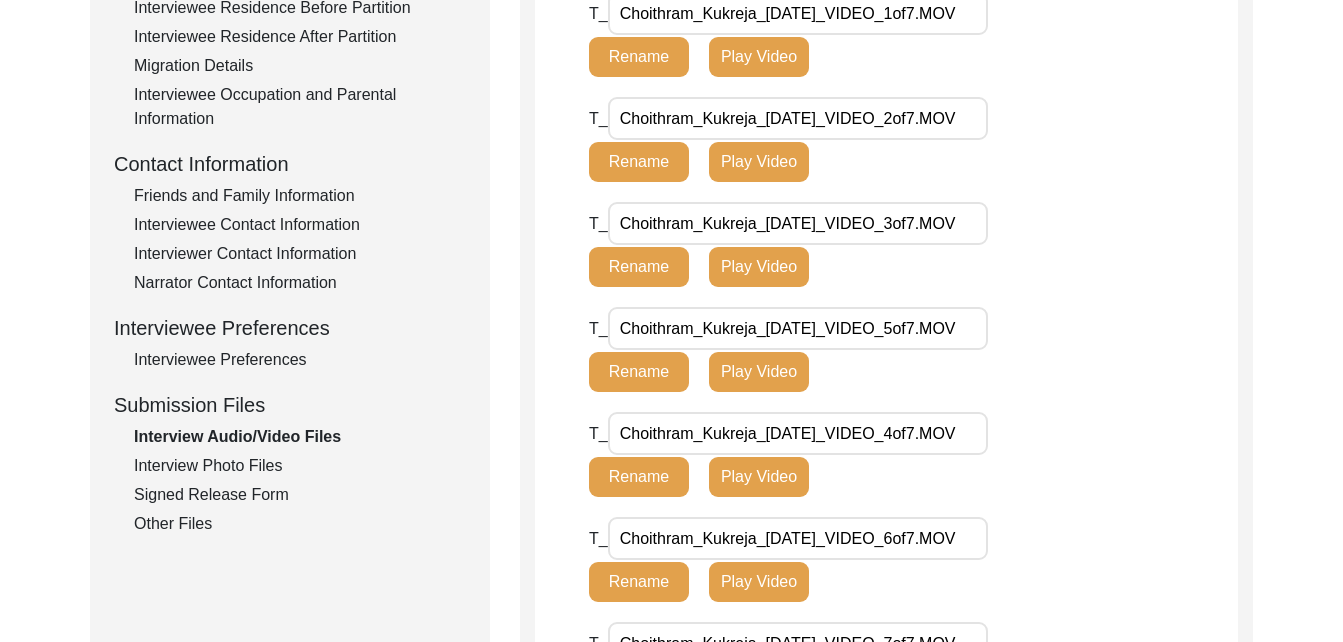 scroll, scrollTop: 607, scrollLeft: 0, axis: vertical 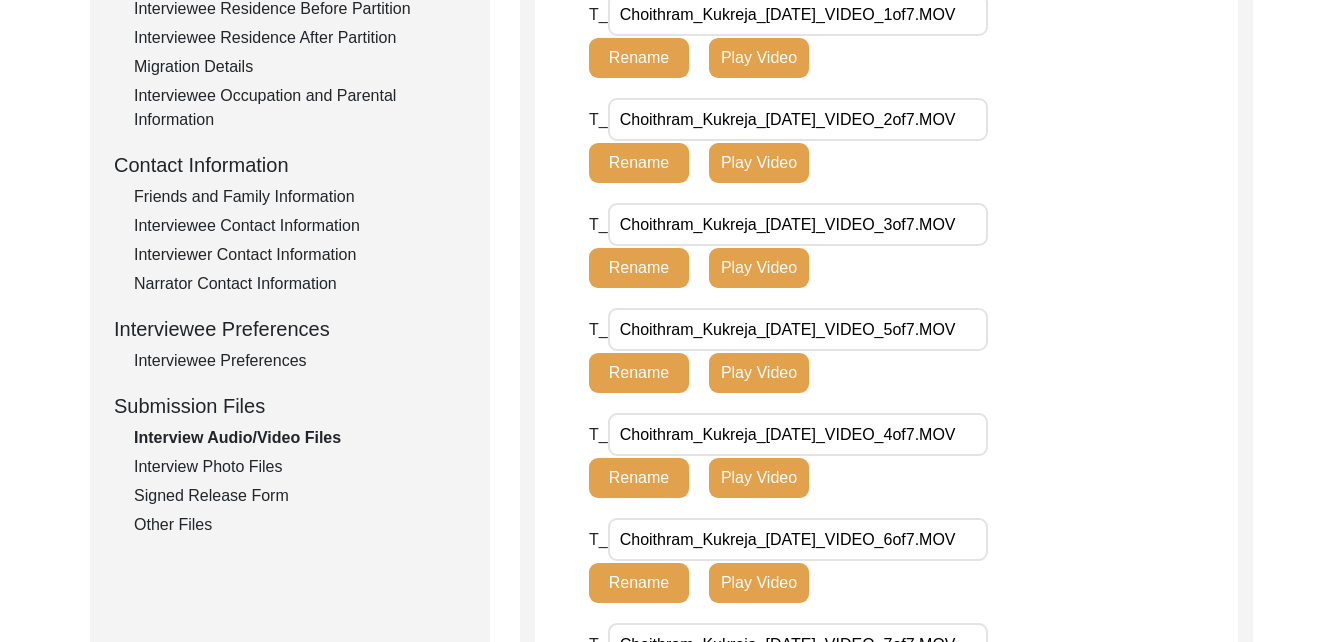 click on "Interviewee Occupation and Parental Information" 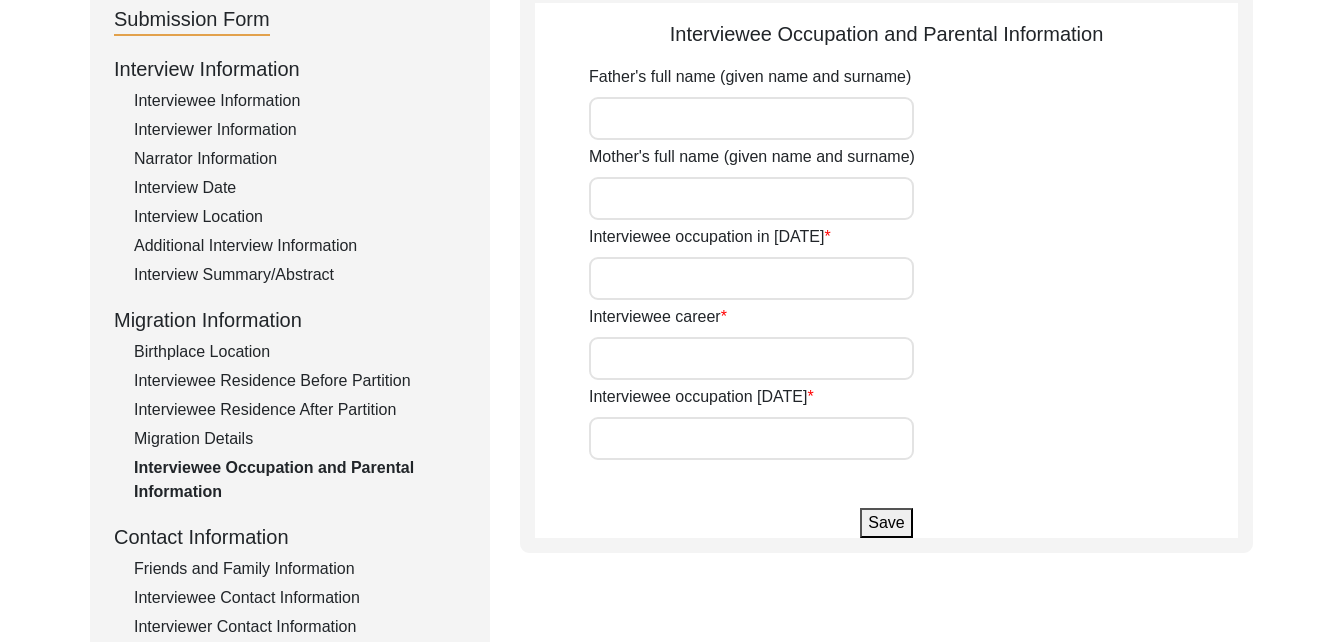 scroll, scrollTop: 234, scrollLeft: 0, axis: vertical 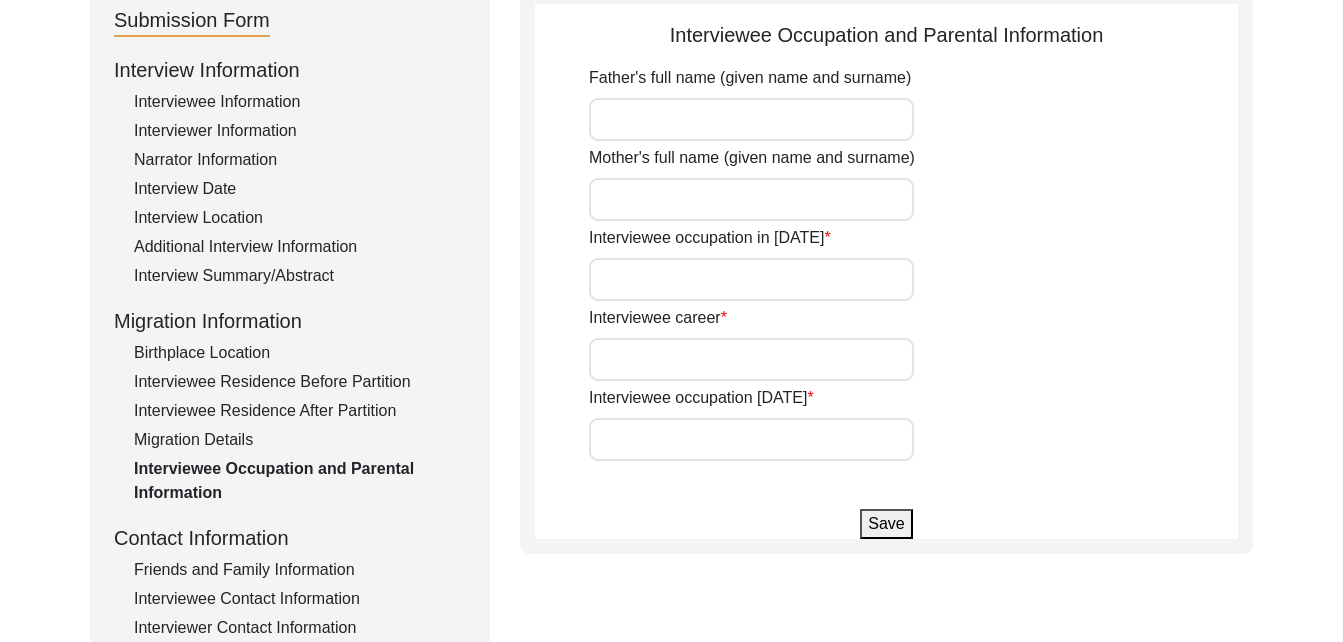 click on "Father's full name (given name and surname)" at bounding box center [751, 119] 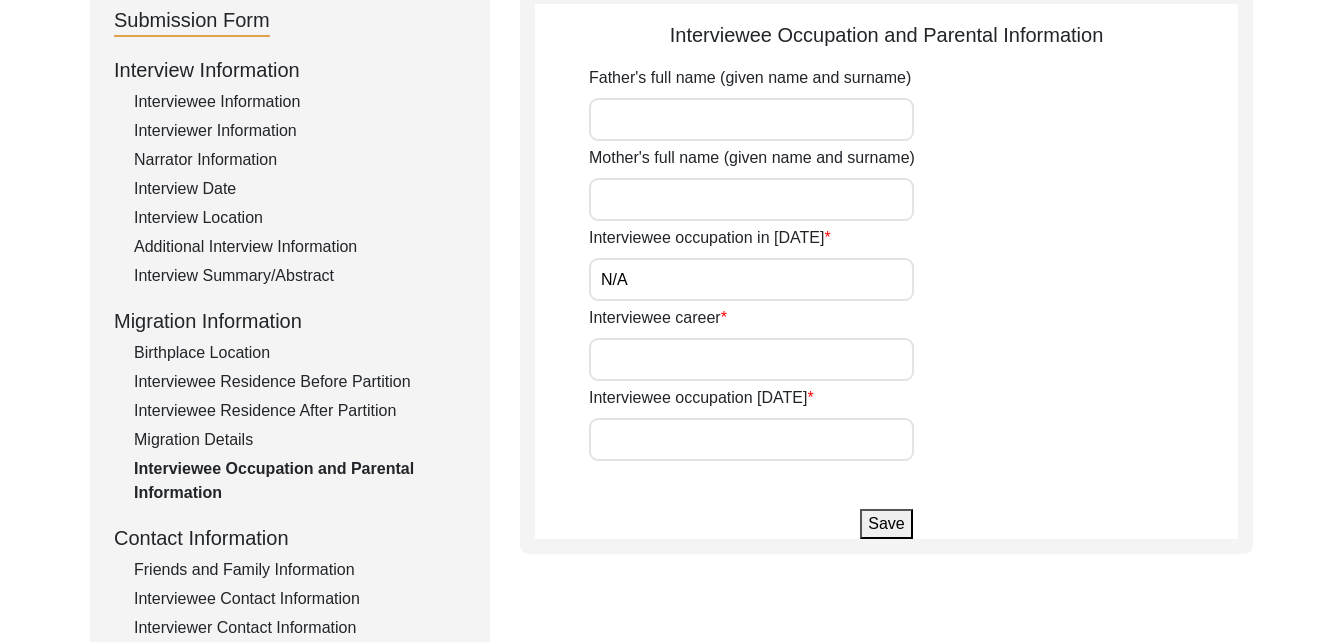 click on "Interviewee career" at bounding box center (751, 359) 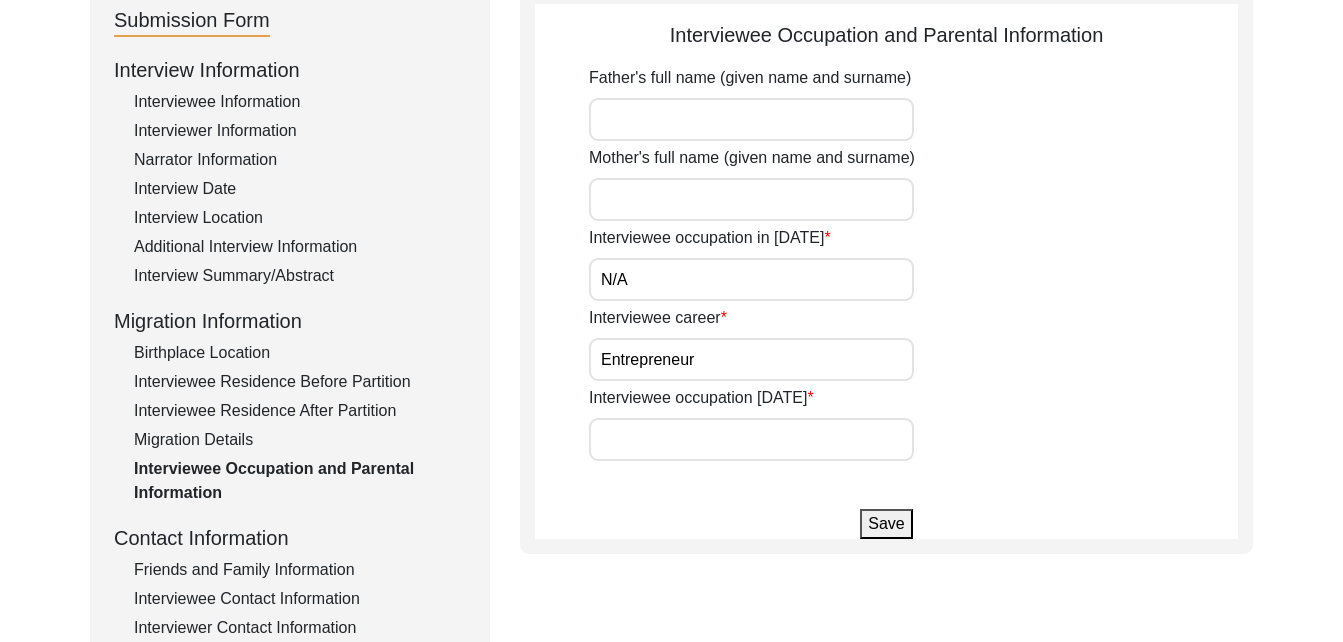 type on "Entrepreneur" 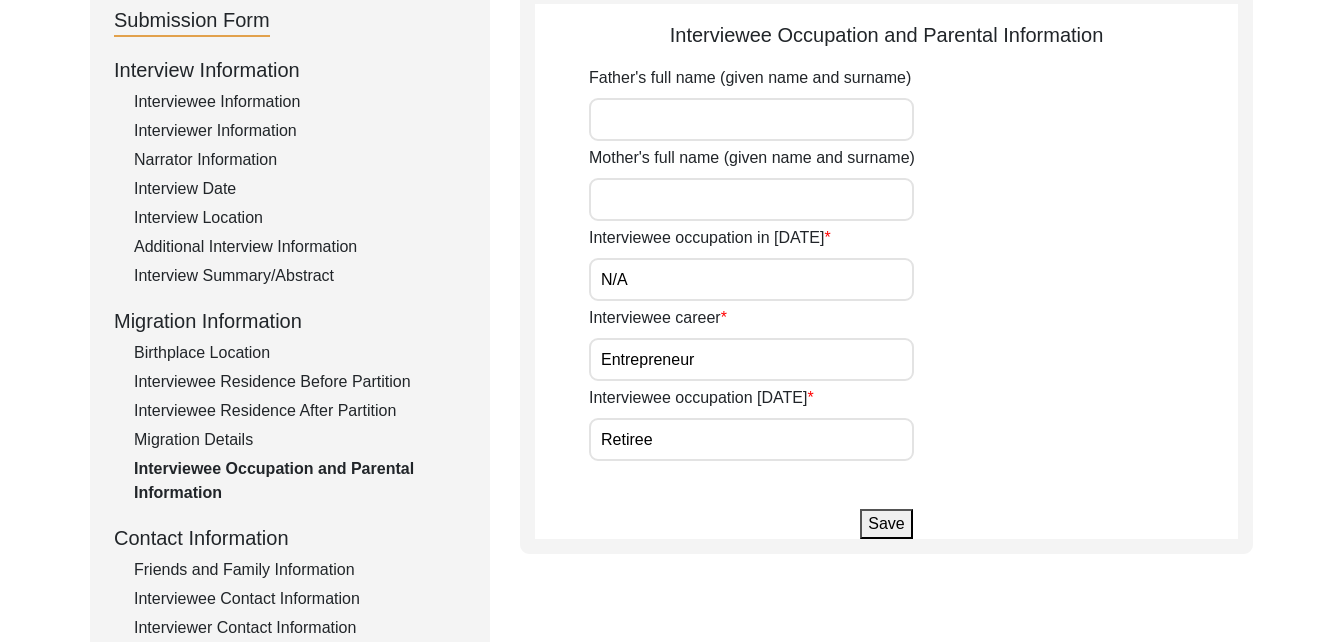 click on "Mother's full name (given name and surname)" at bounding box center [751, 199] 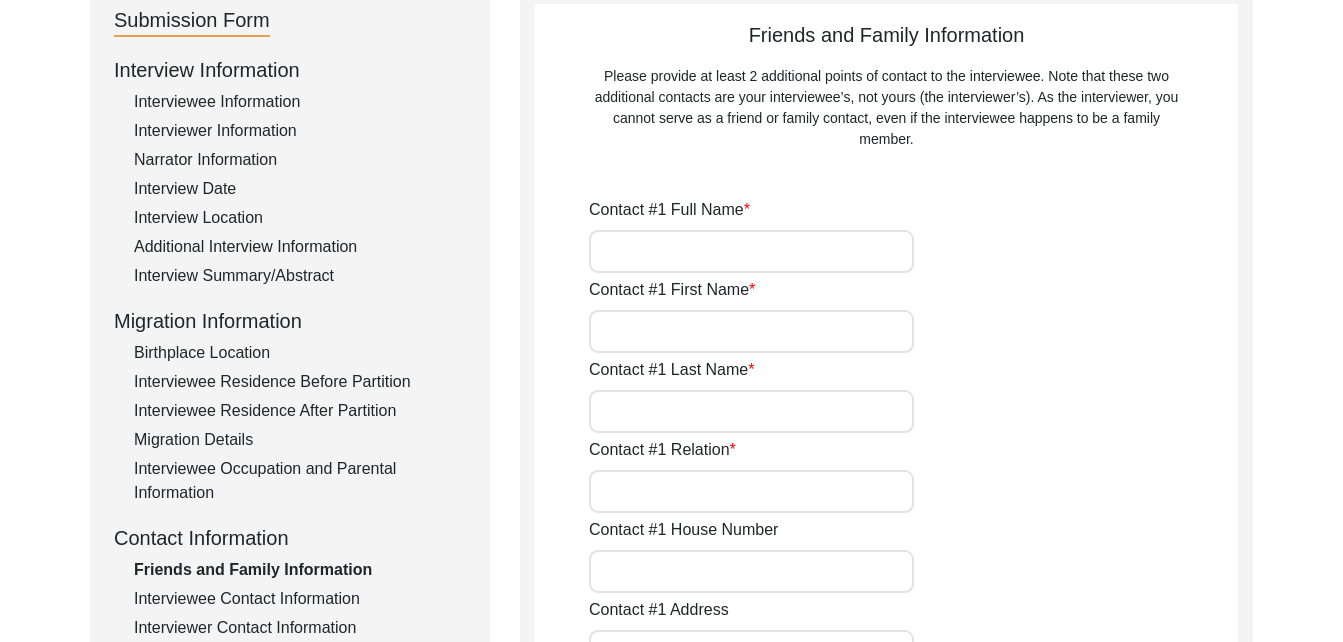 type on "[PERSON_NAME]" 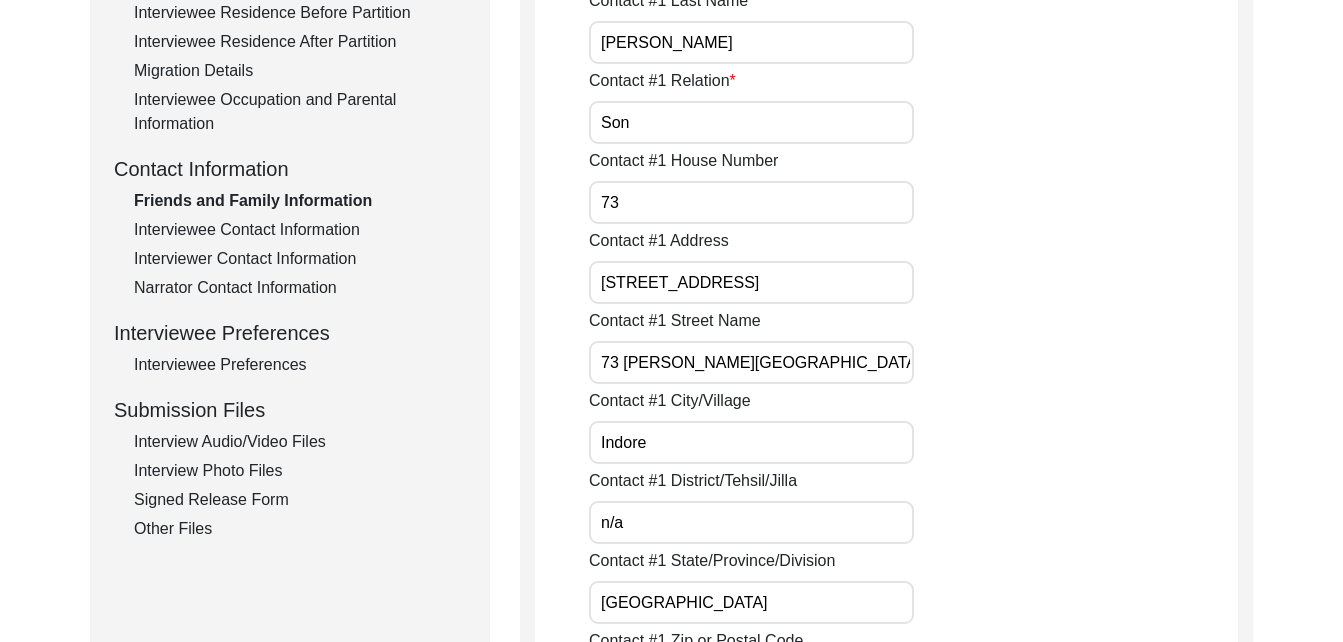 scroll, scrollTop: 602, scrollLeft: 0, axis: vertical 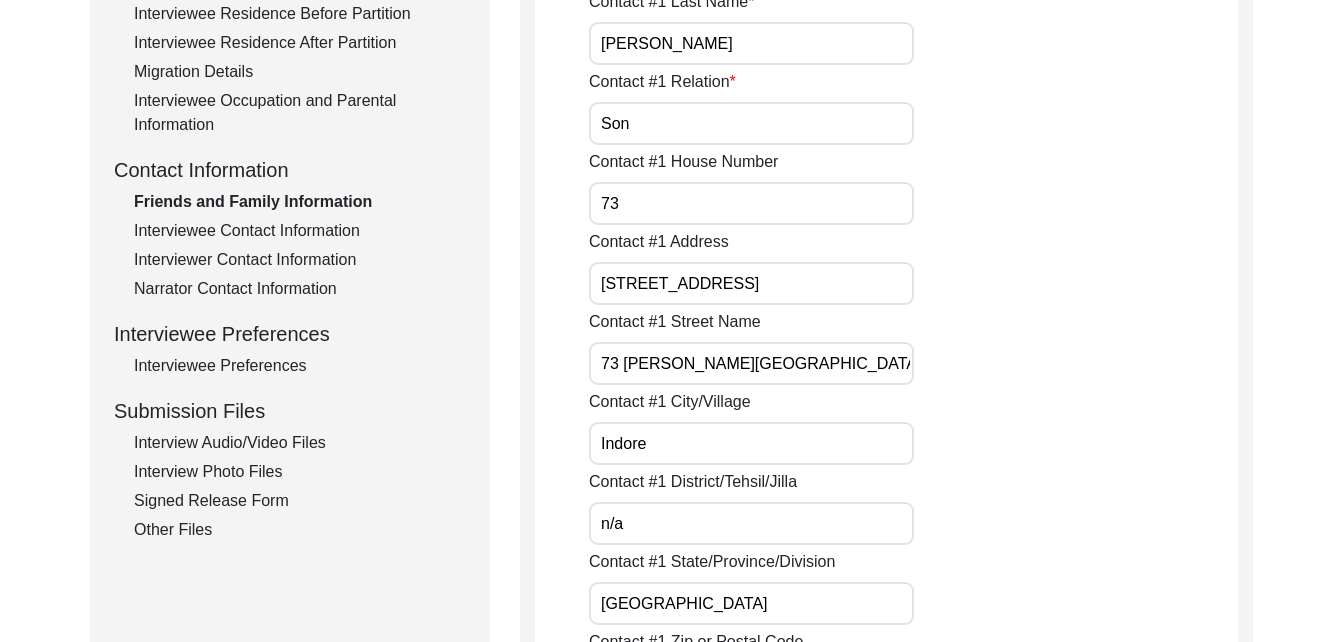 click on "Interview Photo Files" 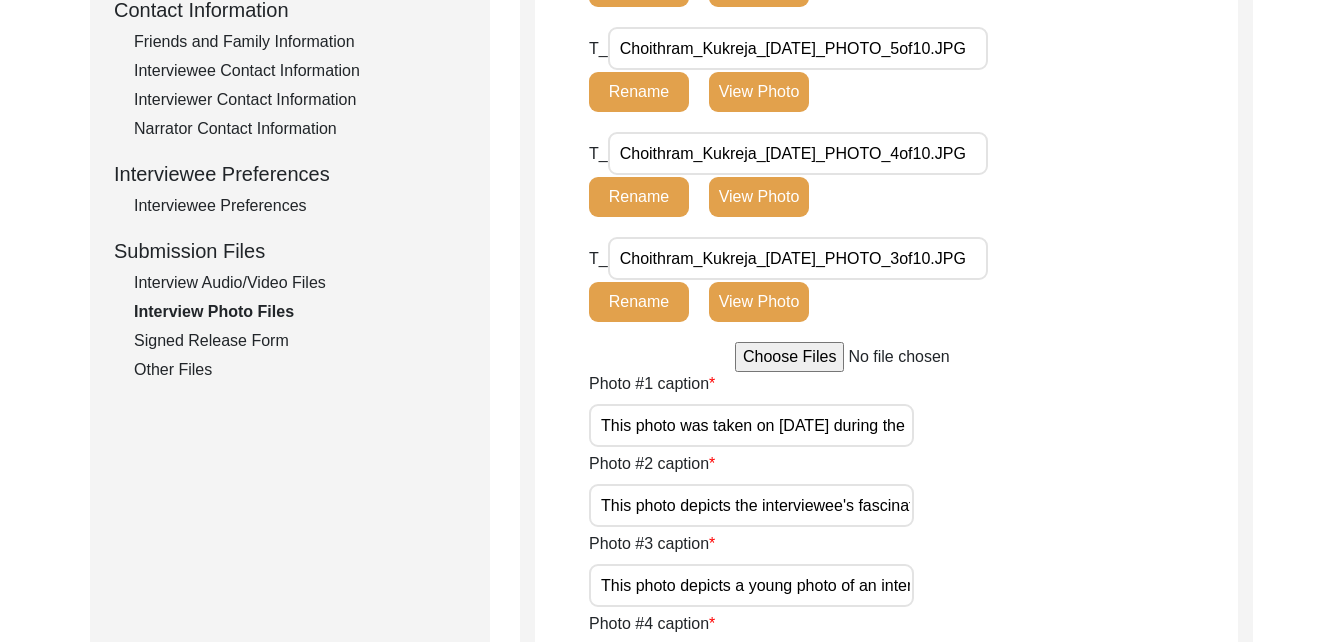 scroll, scrollTop: 759, scrollLeft: 0, axis: vertical 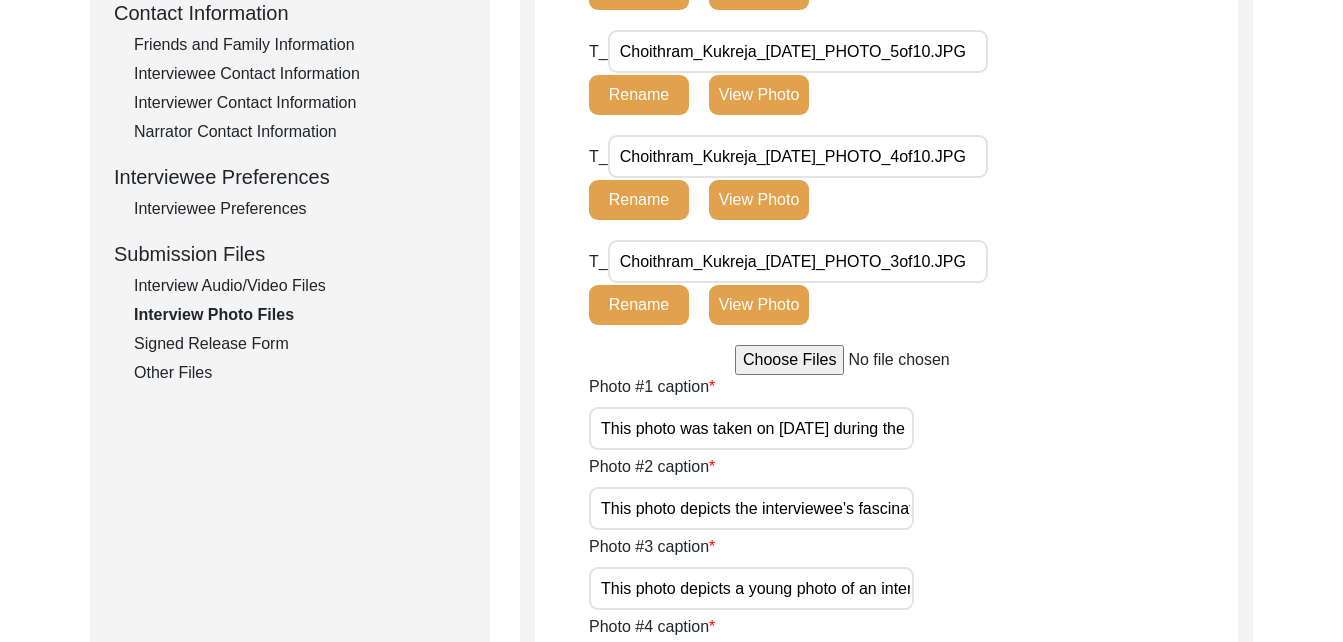 click on "Interview Audio/Video Files" 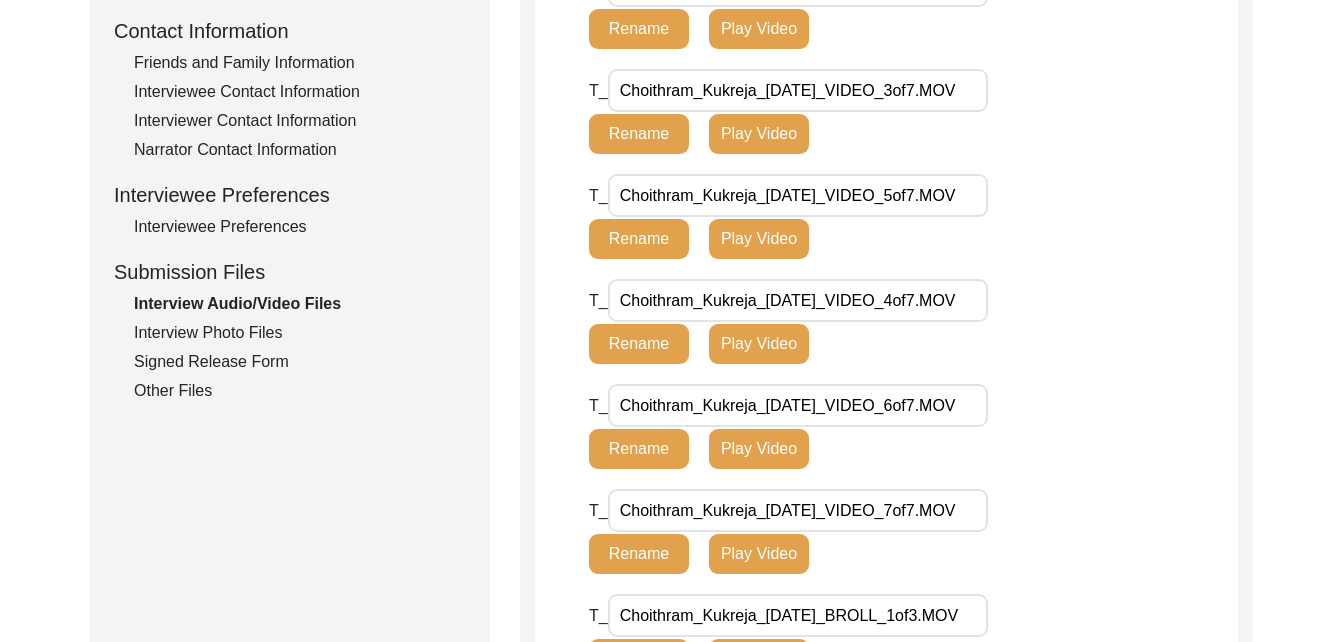 scroll, scrollTop: 742, scrollLeft: 0, axis: vertical 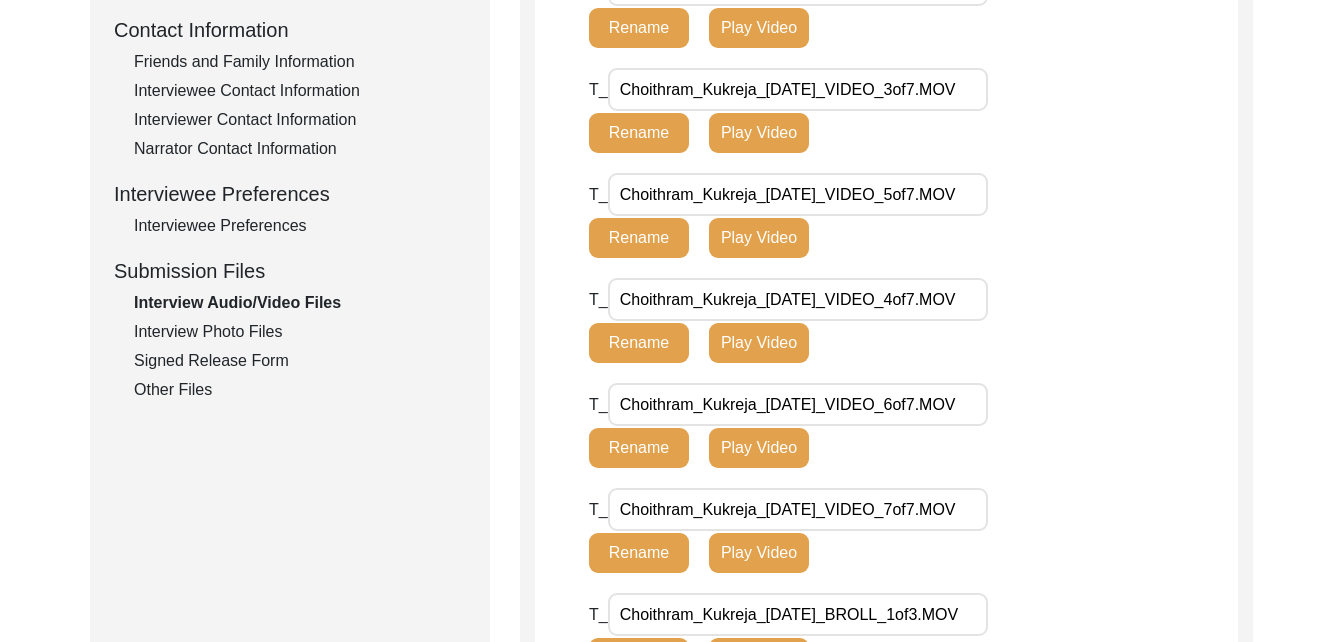 click on "Interview Photo Files" 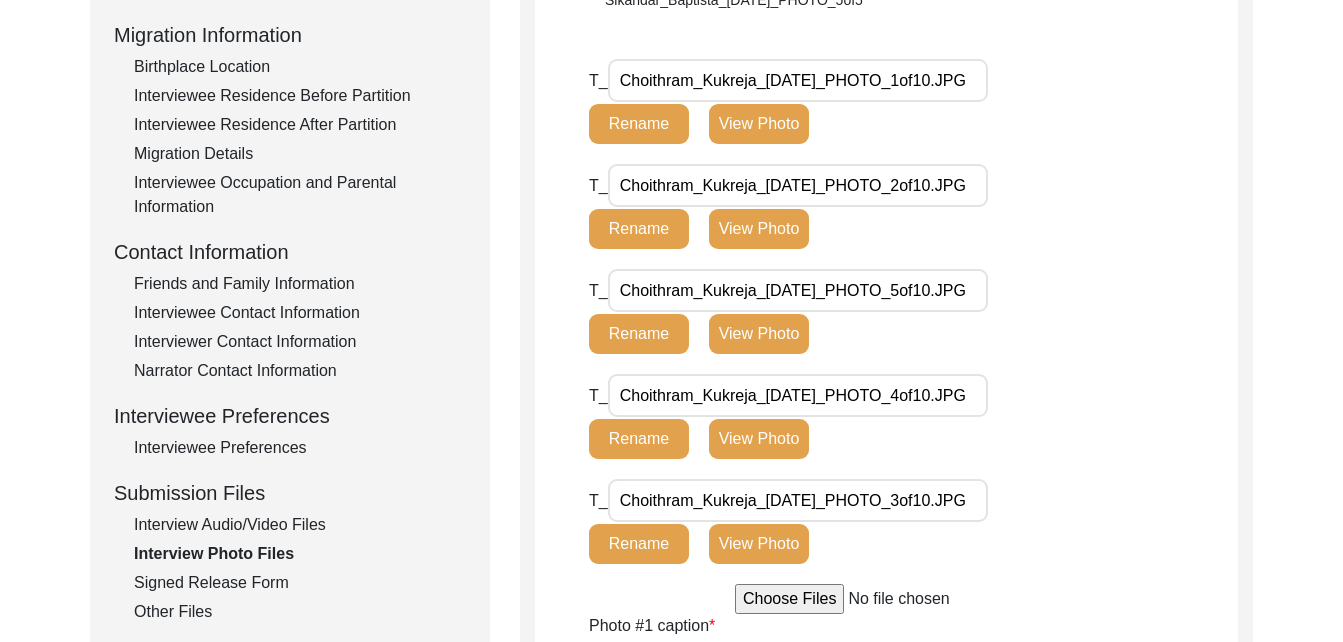 scroll, scrollTop: 519, scrollLeft: 0, axis: vertical 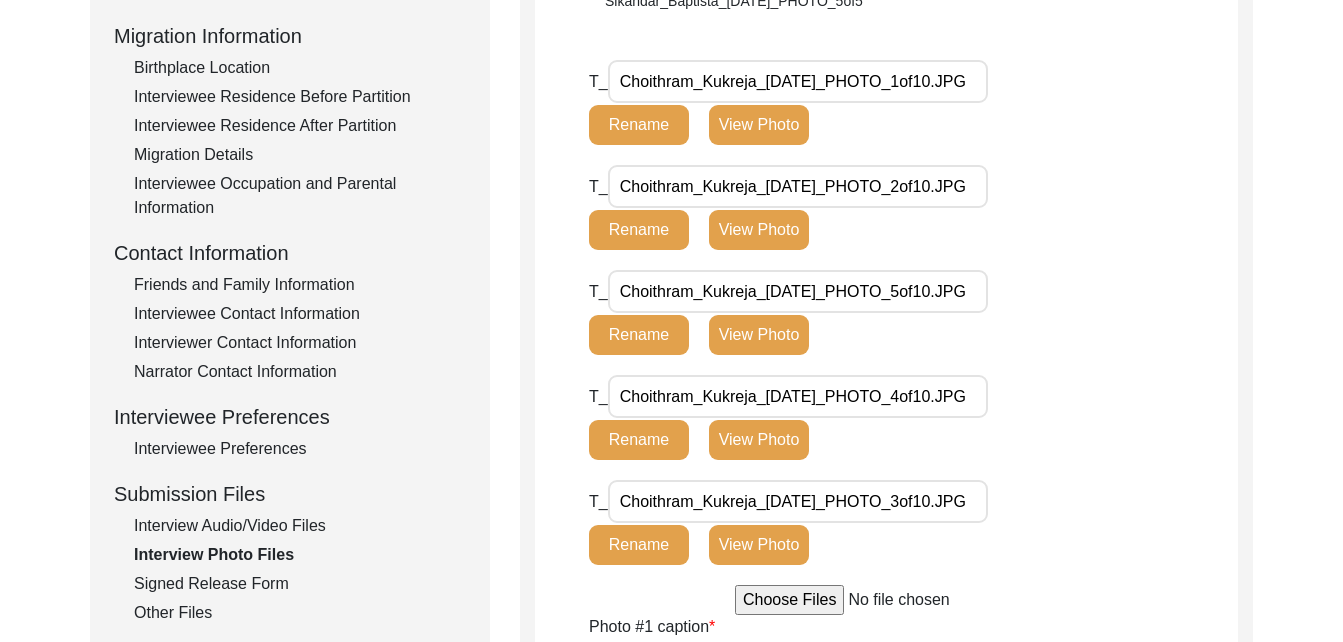 click on "Interview Audio/Video Files" 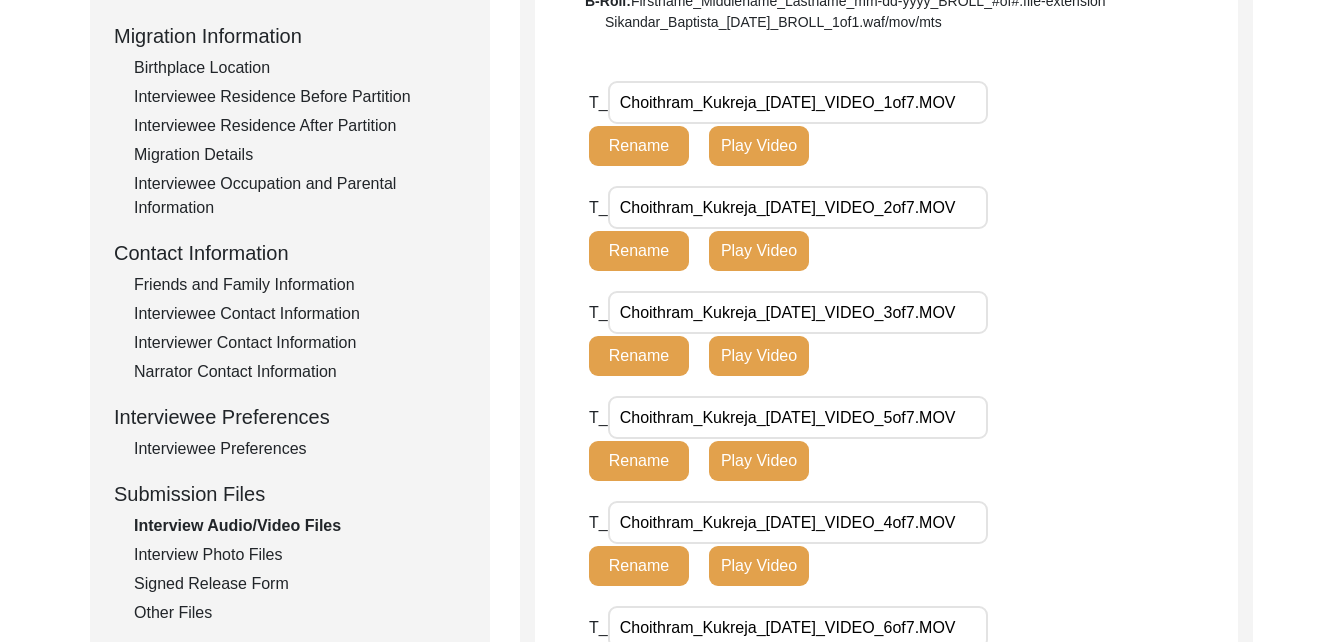 scroll, scrollTop: 318, scrollLeft: 0, axis: vertical 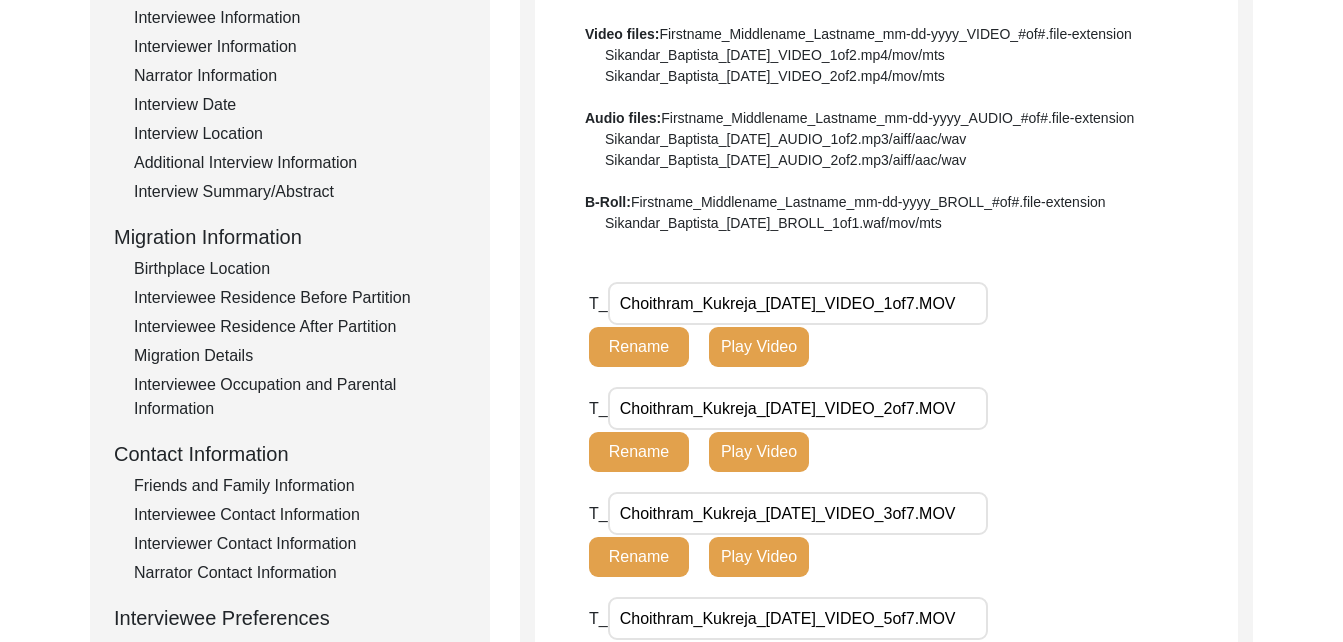 click on "Interview Date" 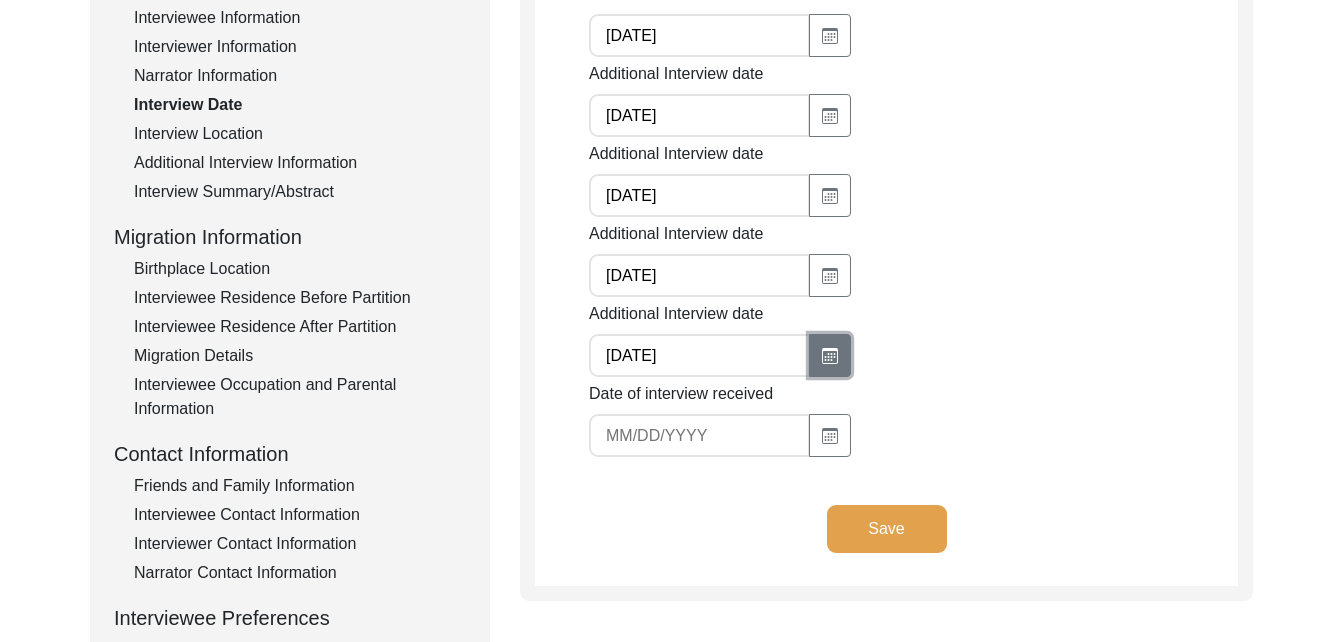 click 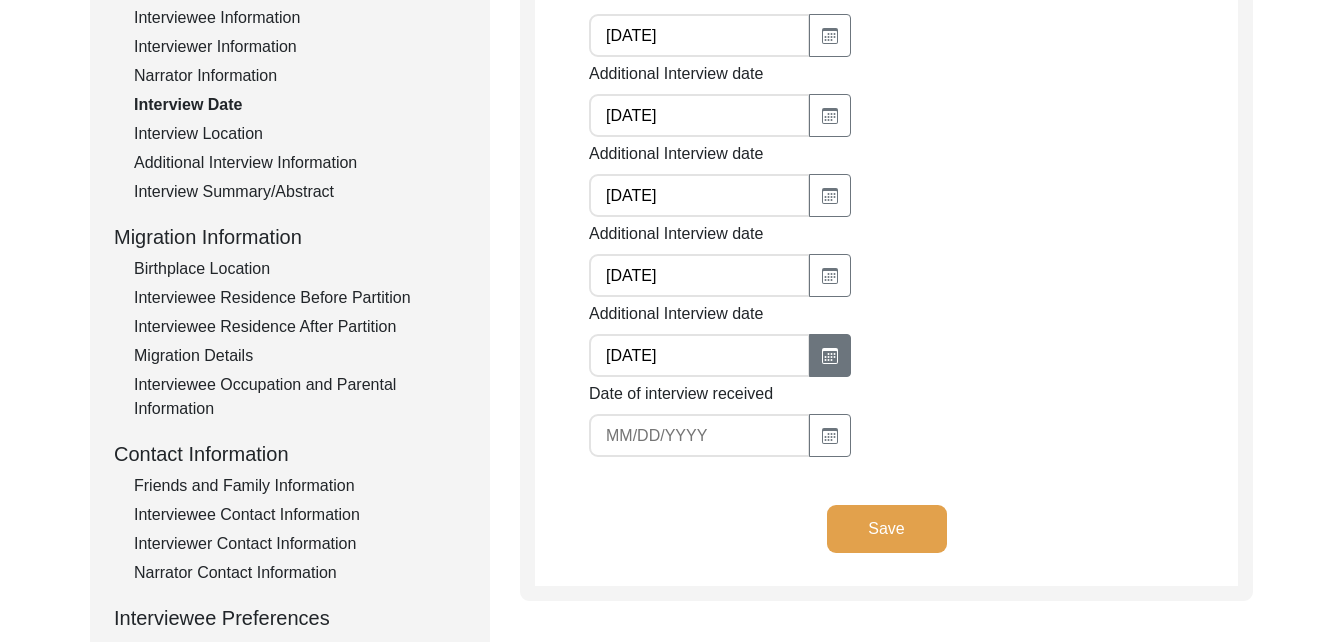 select on "2025" 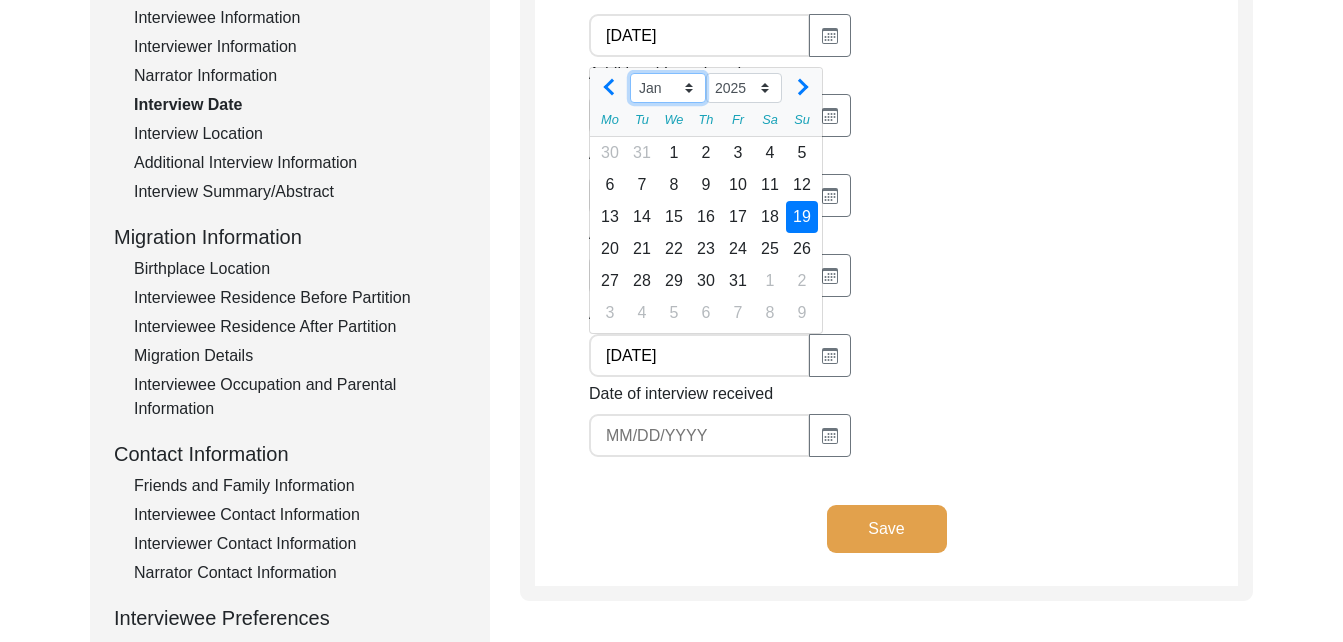 click on "Jan Feb Mar Apr May Jun [DATE] Aug Sep Oct Nov Dec" 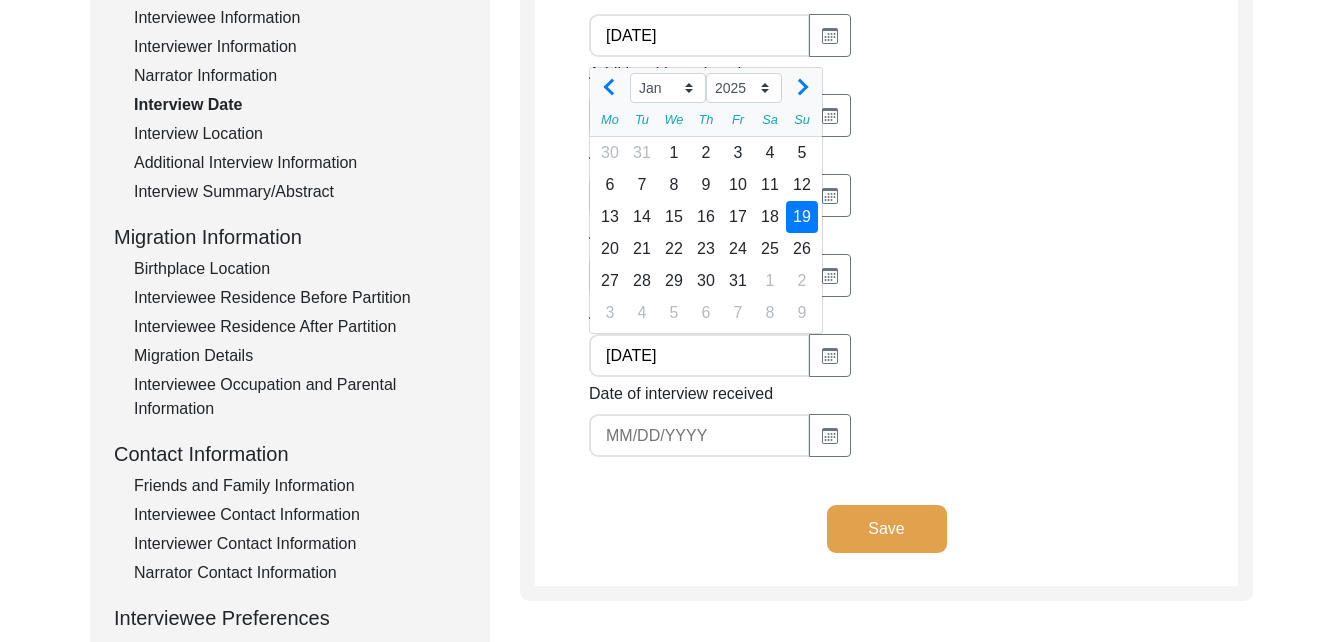click on "Additional Interview date [DATE]" 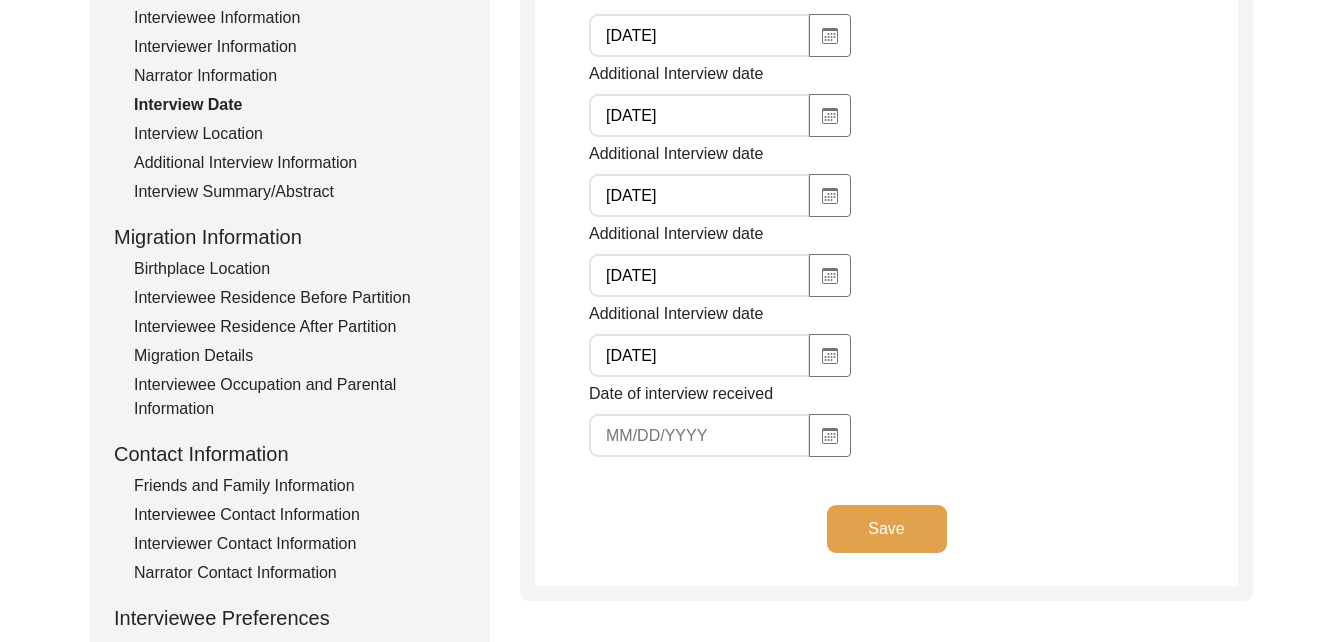 click on "Additional Interview date [DATE]" 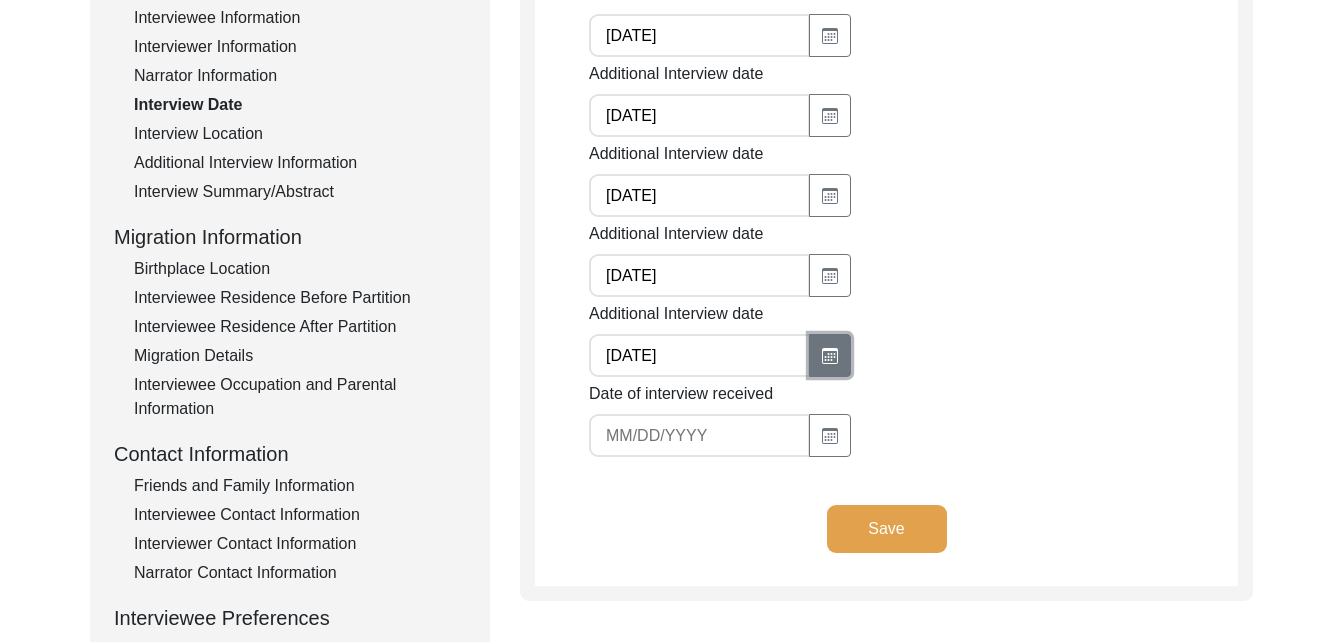 click 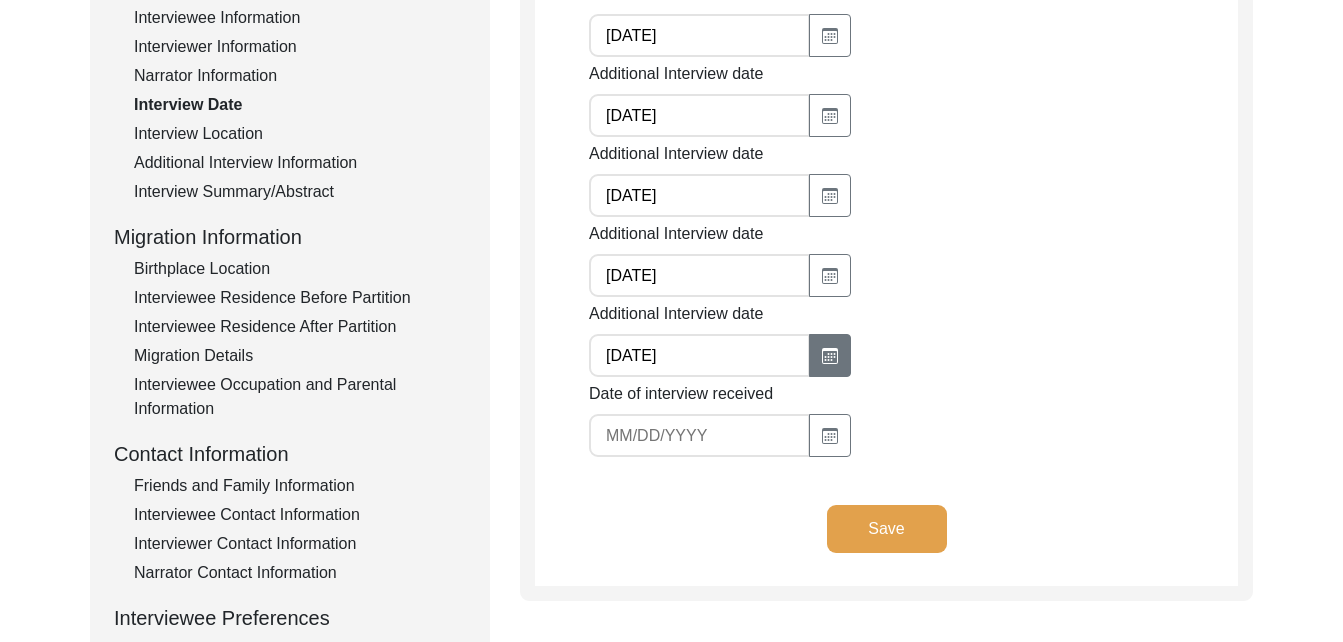 select on "2025" 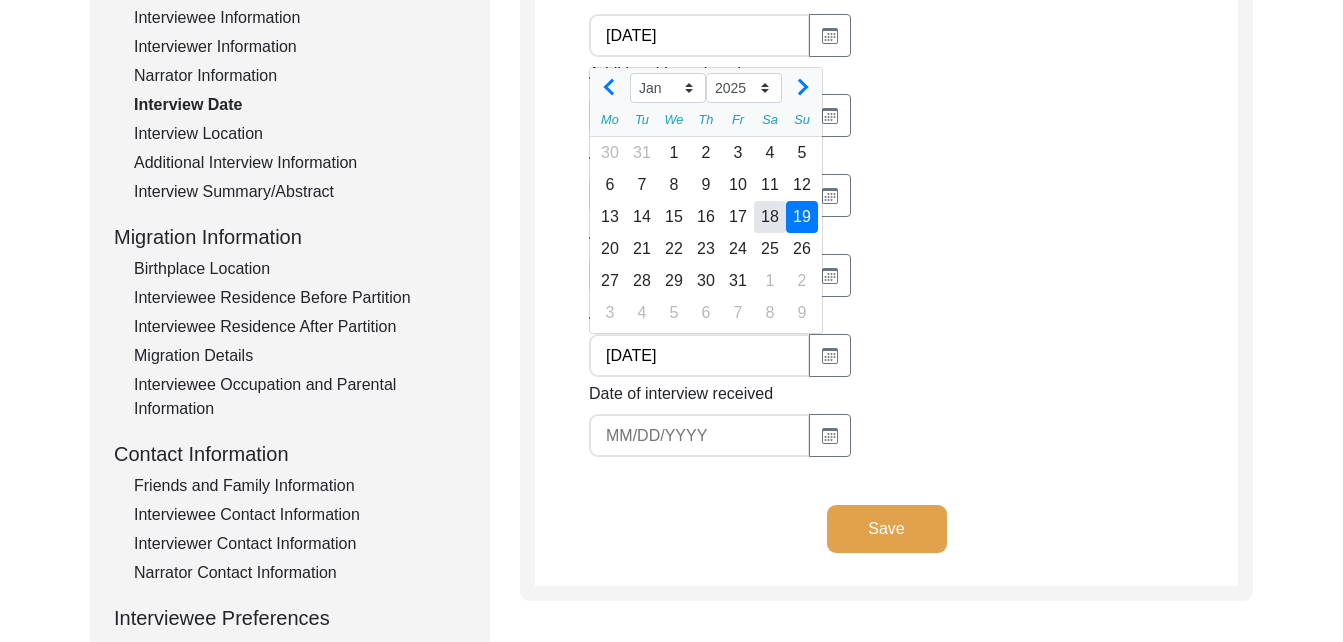 click on "18" 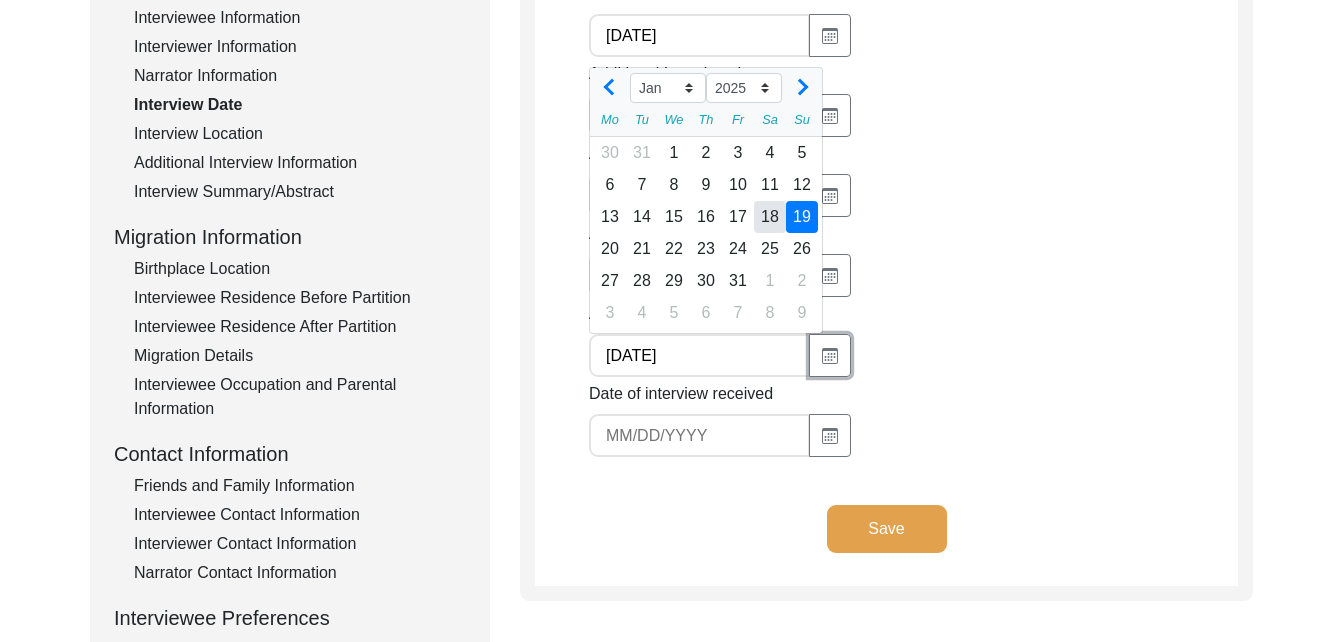 type on "[DATE]" 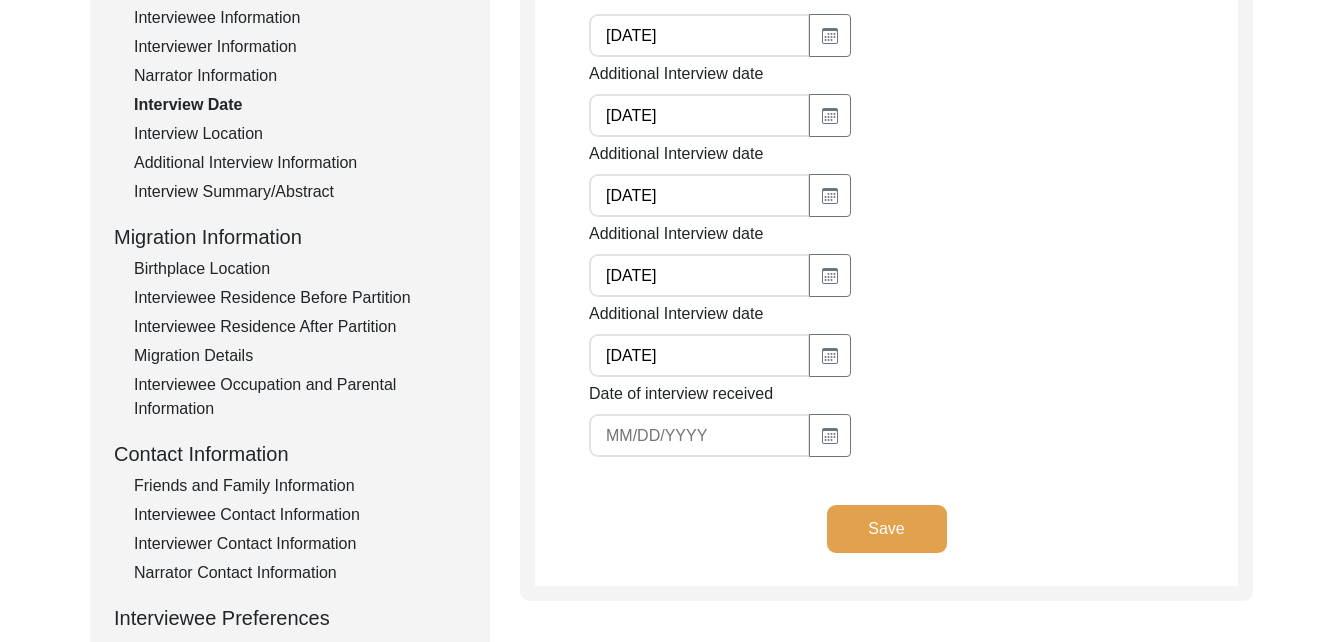 click on "Additional Interview date [DATE]" 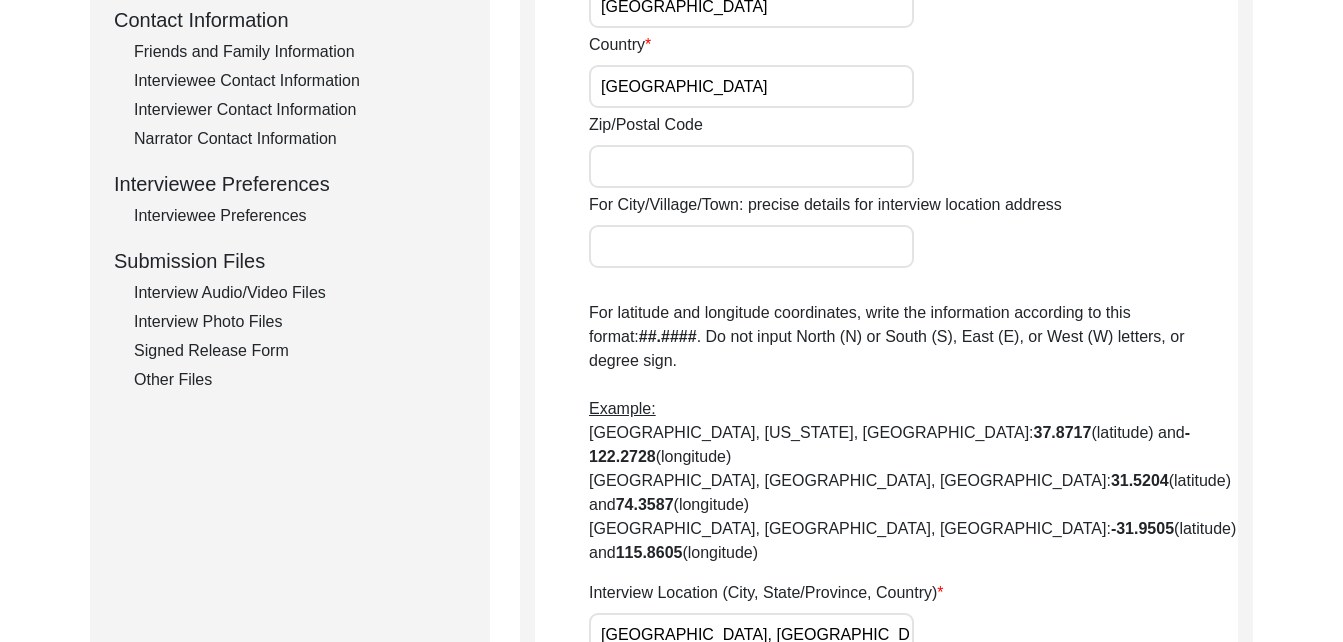 scroll, scrollTop: 753, scrollLeft: 0, axis: vertical 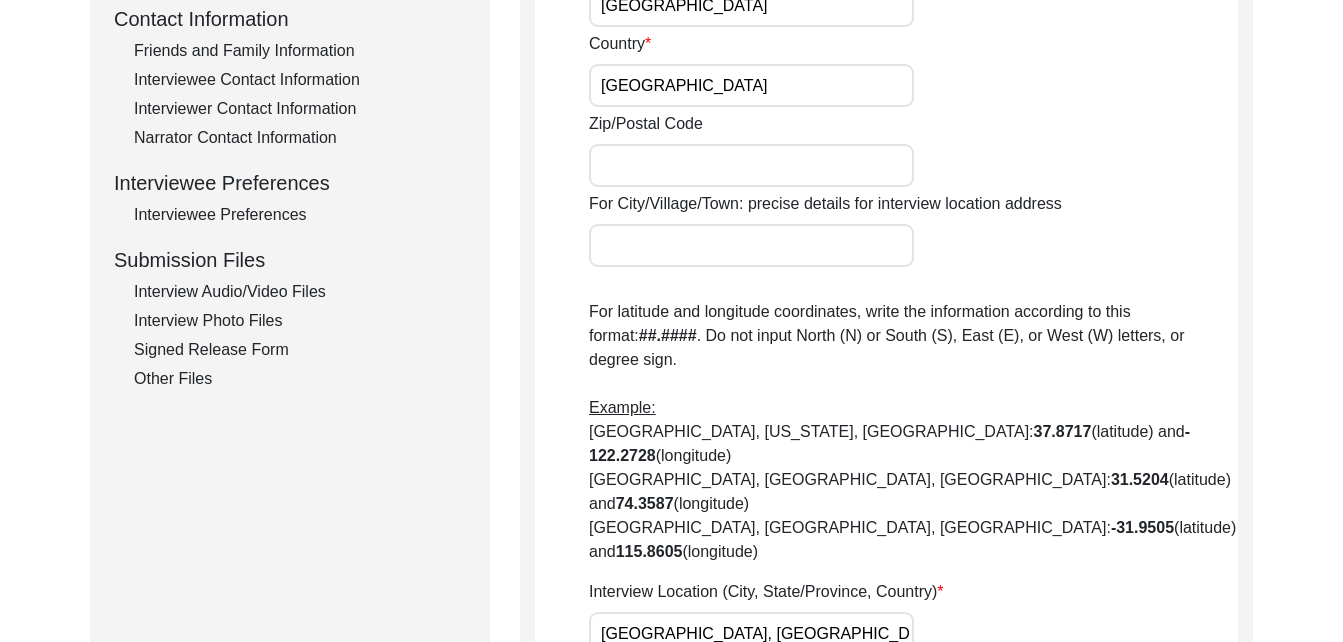 click on "Interview Audio/Video Files" 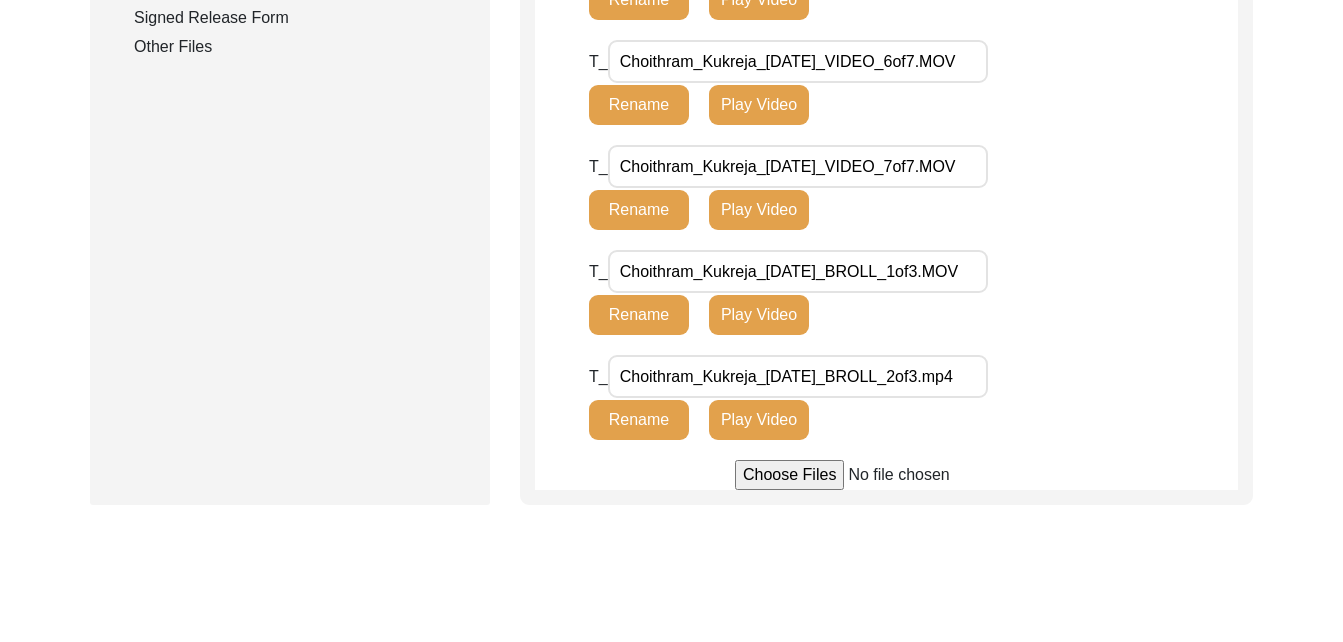 scroll, scrollTop: 1086, scrollLeft: 0, axis: vertical 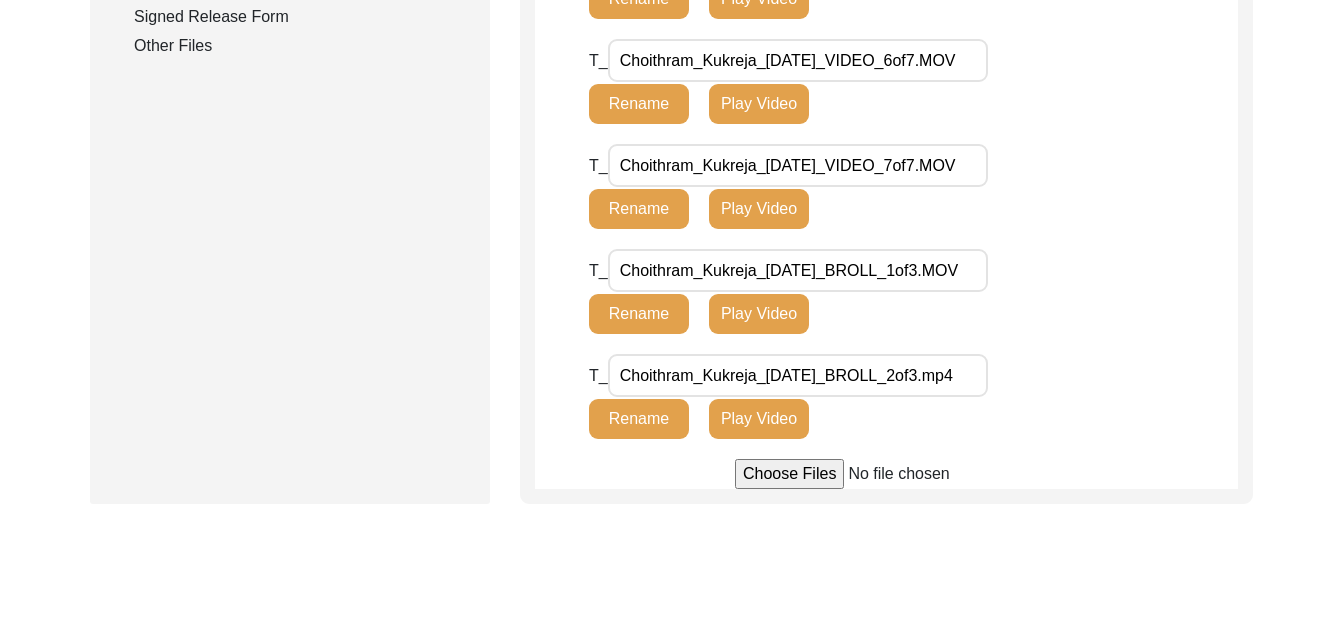 click at bounding box center [886, 474] 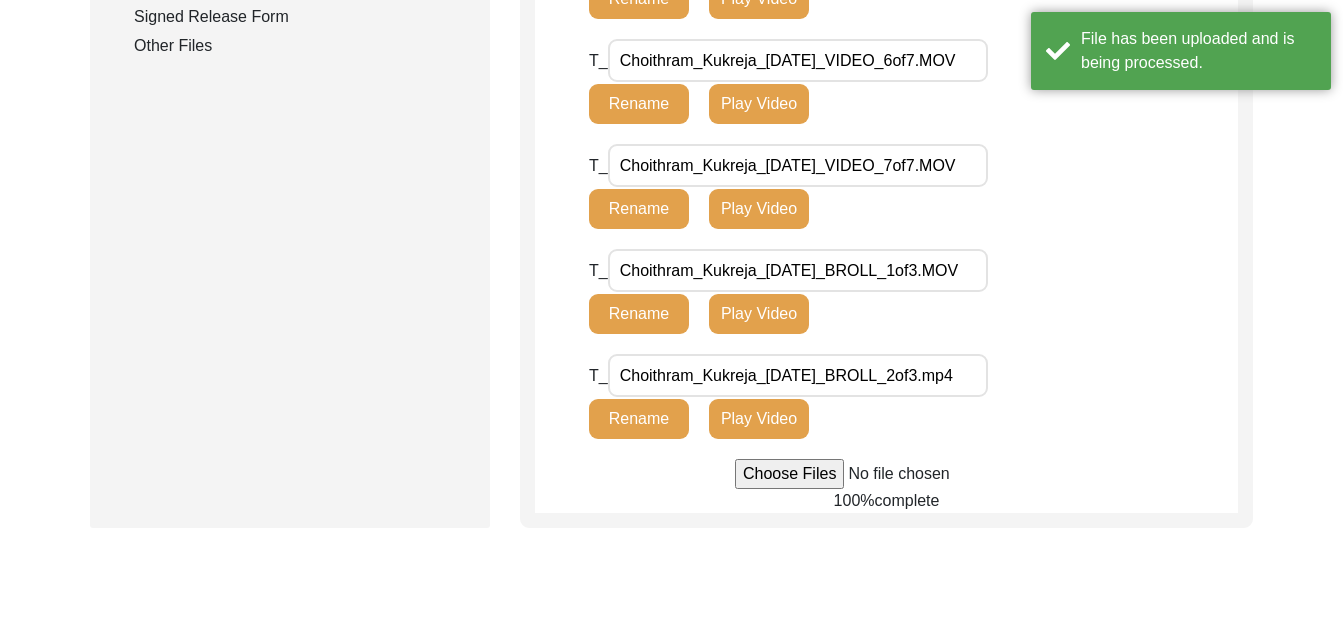 type 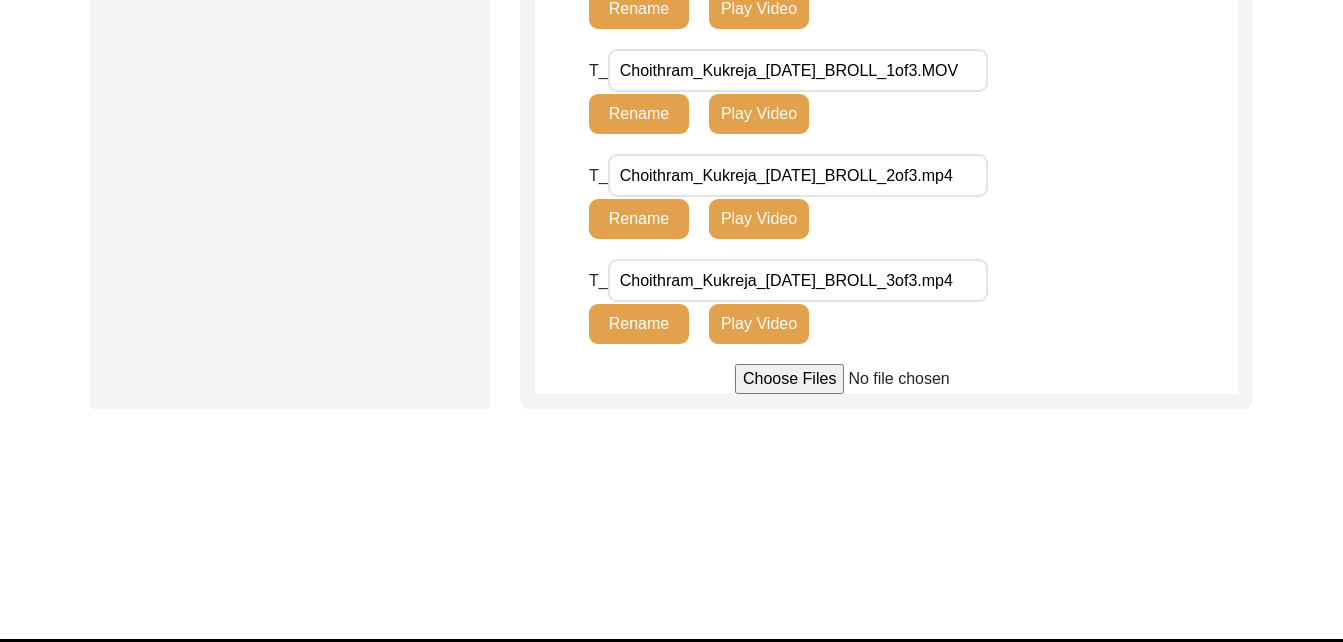 scroll, scrollTop: 1287, scrollLeft: 0, axis: vertical 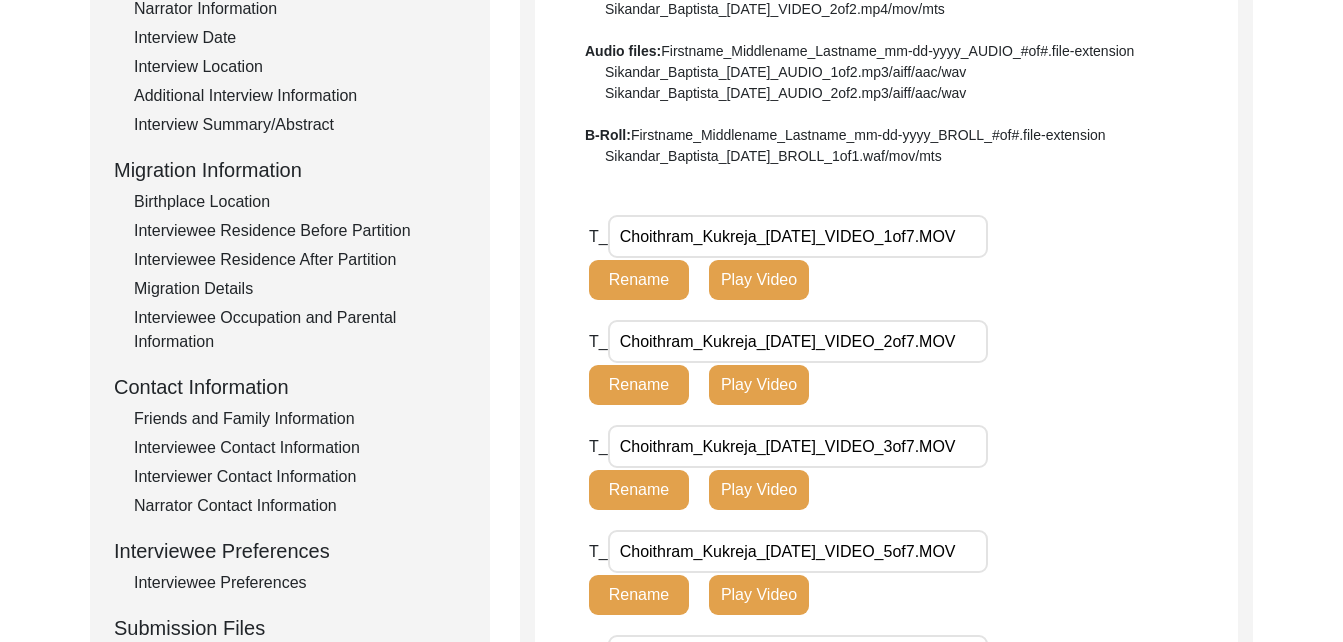 click on "Interviewer Contact Information" 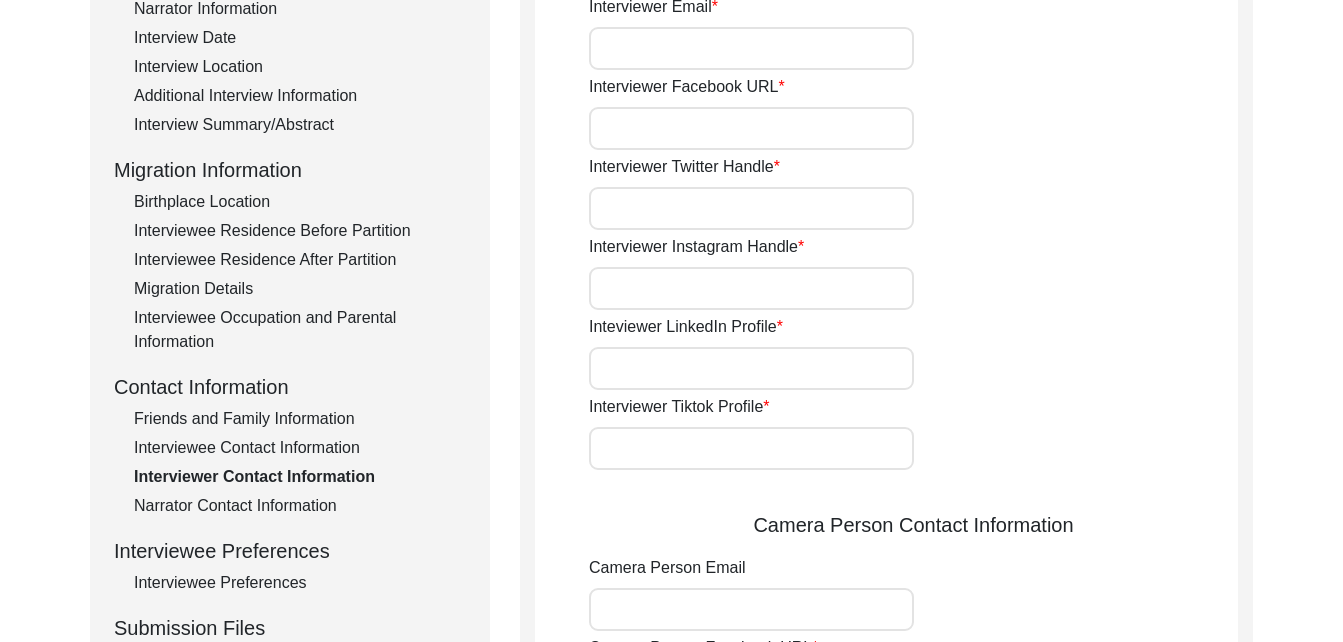 type on "[PHONE_NUMBER]" 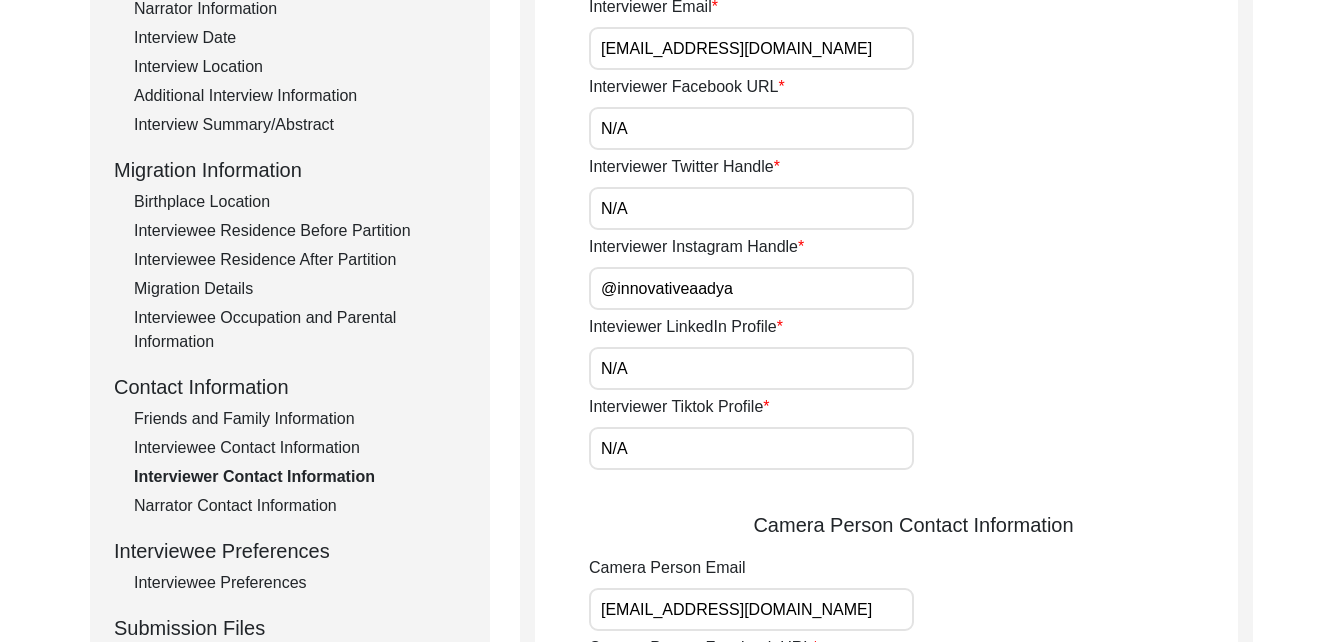 click on "Narrator Contact Information" 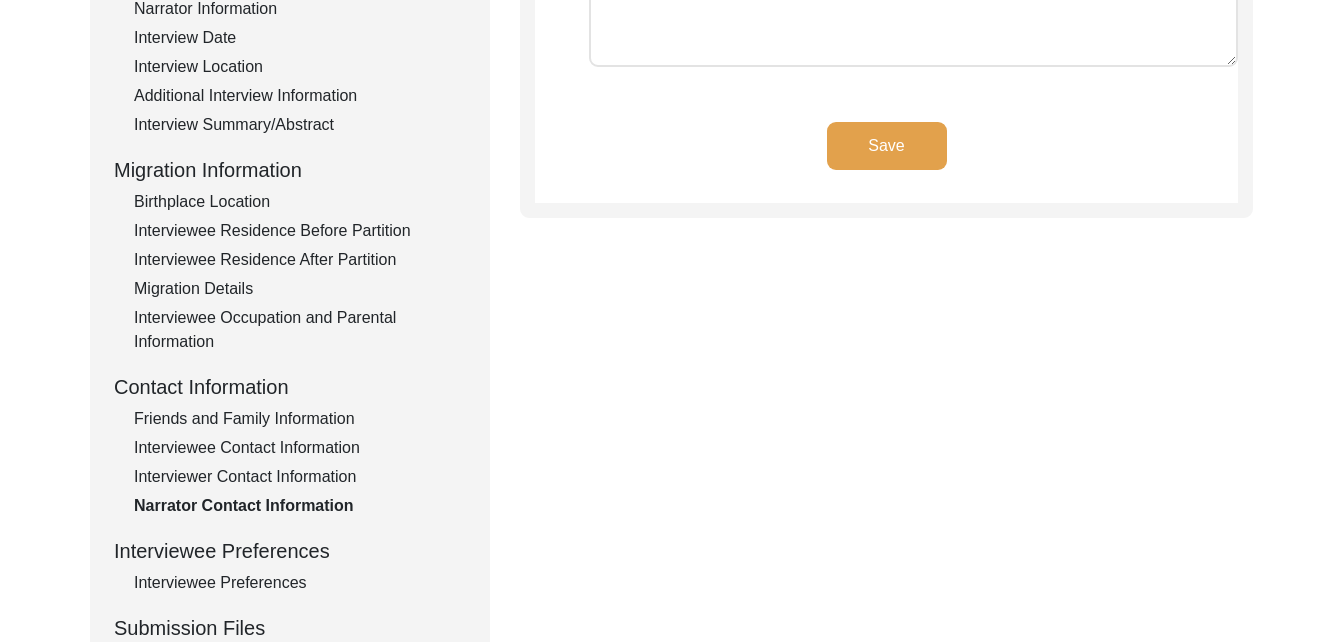 scroll, scrollTop: 383, scrollLeft: 0, axis: vertical 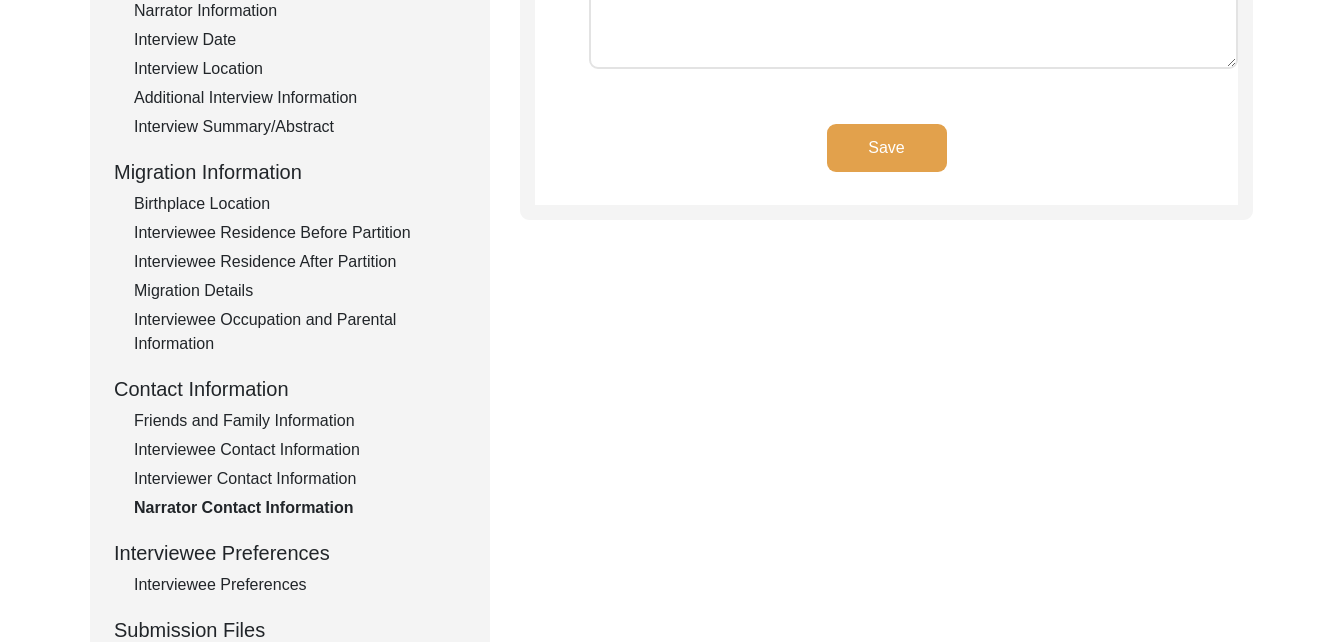 click on "Interview Information   Interviewee Information   Interviewer Information   Narrator Information   Interview Date   Interview Location   Additional Interview Information   Interview Summary/Abstract   Migration Information   Birthplace Location   Interviewee Residence Before Partition   Interviewee Residence After Partition   Migration Details   Interviewee Occupation and Parental Information   Contact Information   Friends and Family Information   Interviewee Contact Information   Interviewer Contact Information   Narrator Contact Information   Interviewee Preferences   Interviewee Preferences   Submission Files   Interview Audio/Video Files   Interview Photo Files   Signed Release Form   Other Files" 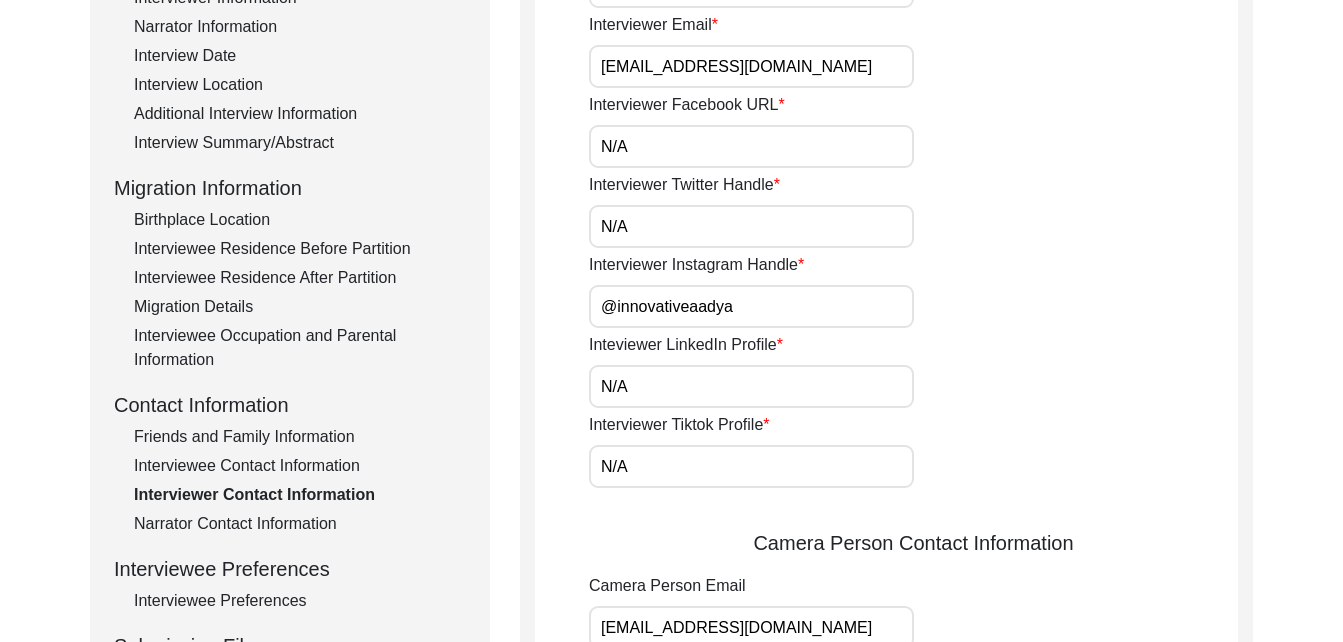 scroll, scrollTop: 366, scrollLeft: 0, axis: vertical 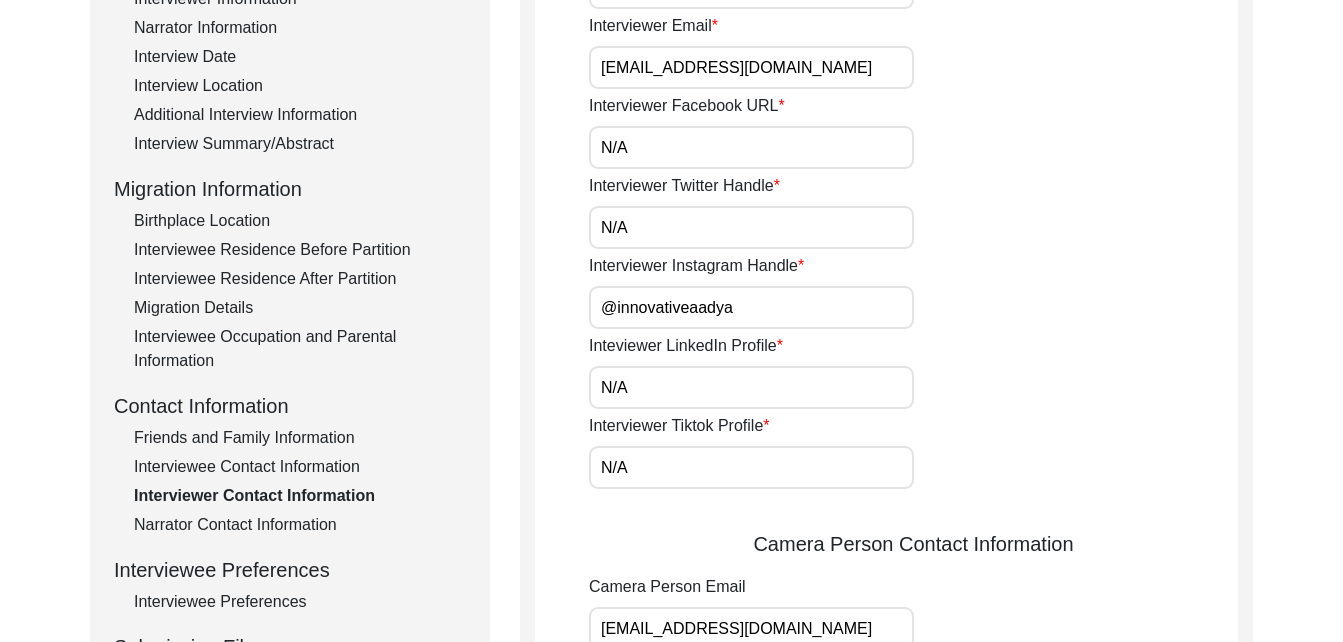 click on "Interviewee Occupation and Parental Information" 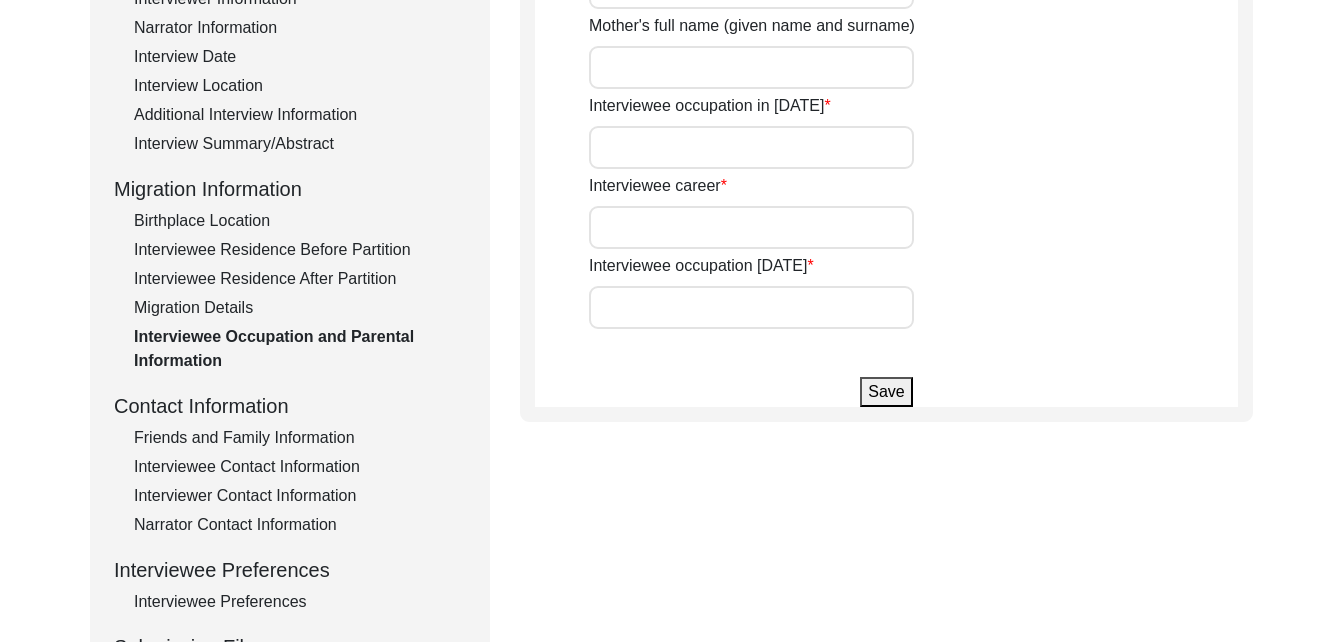 type on "N/A" 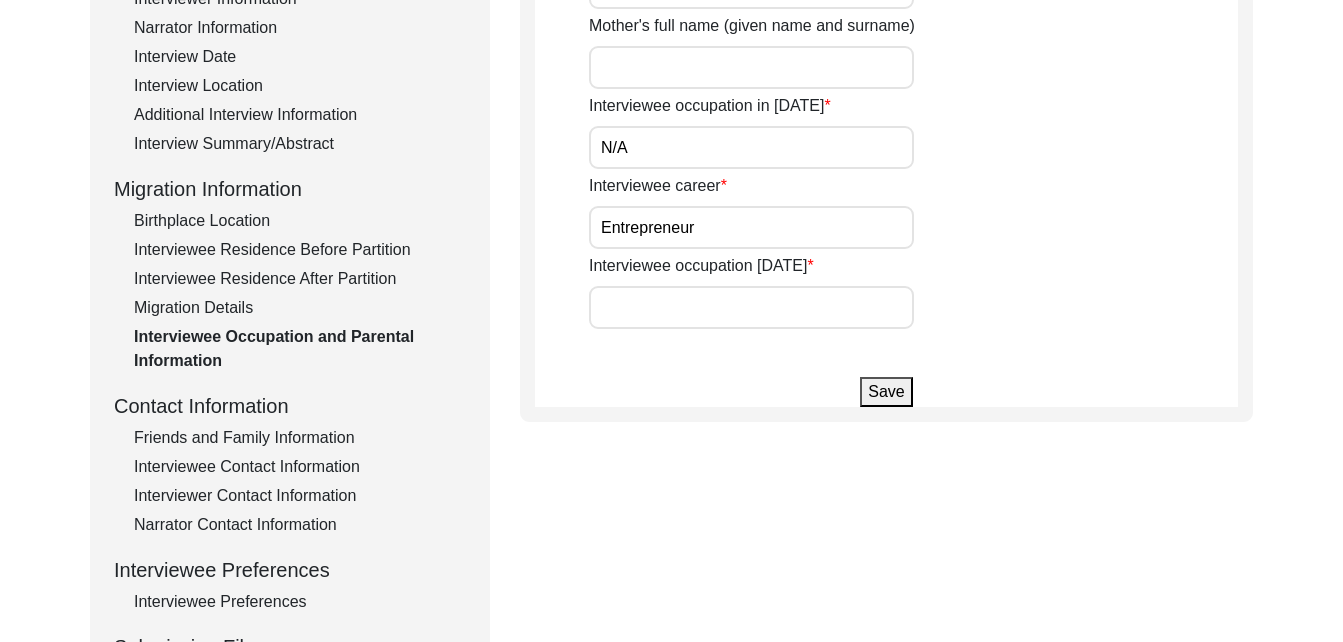 type on "Retiree" 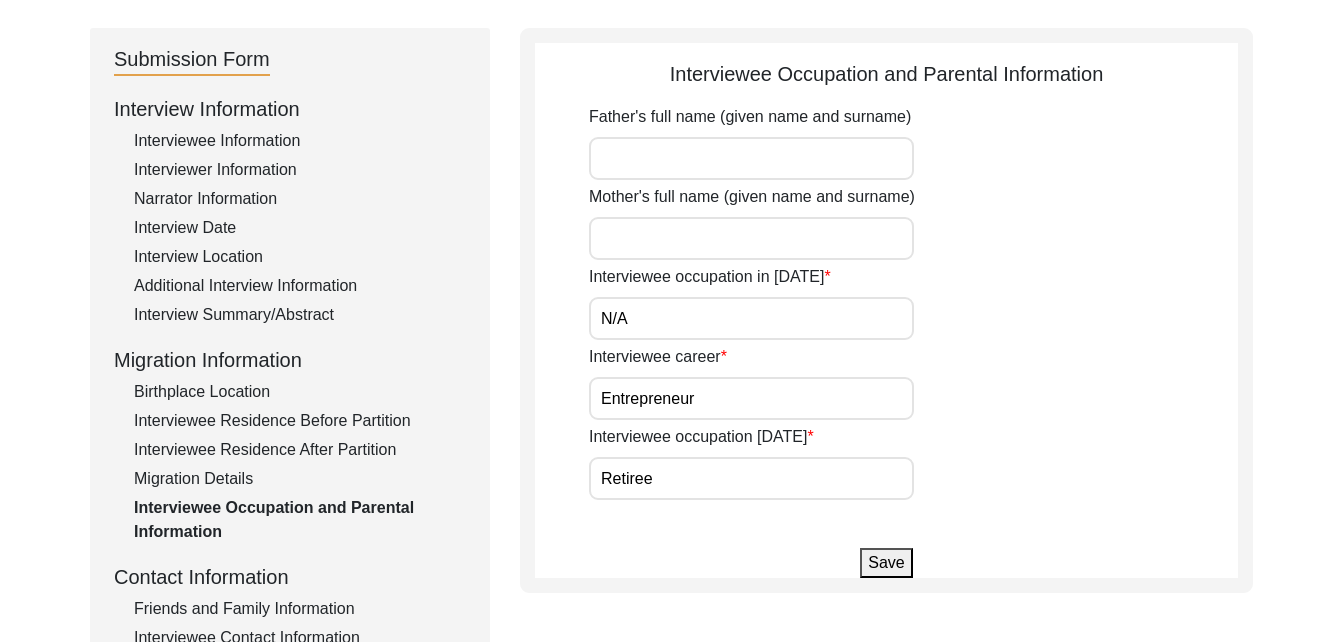 scroll, scrollTop: 192, scrollLeft: 0, axis: vertical 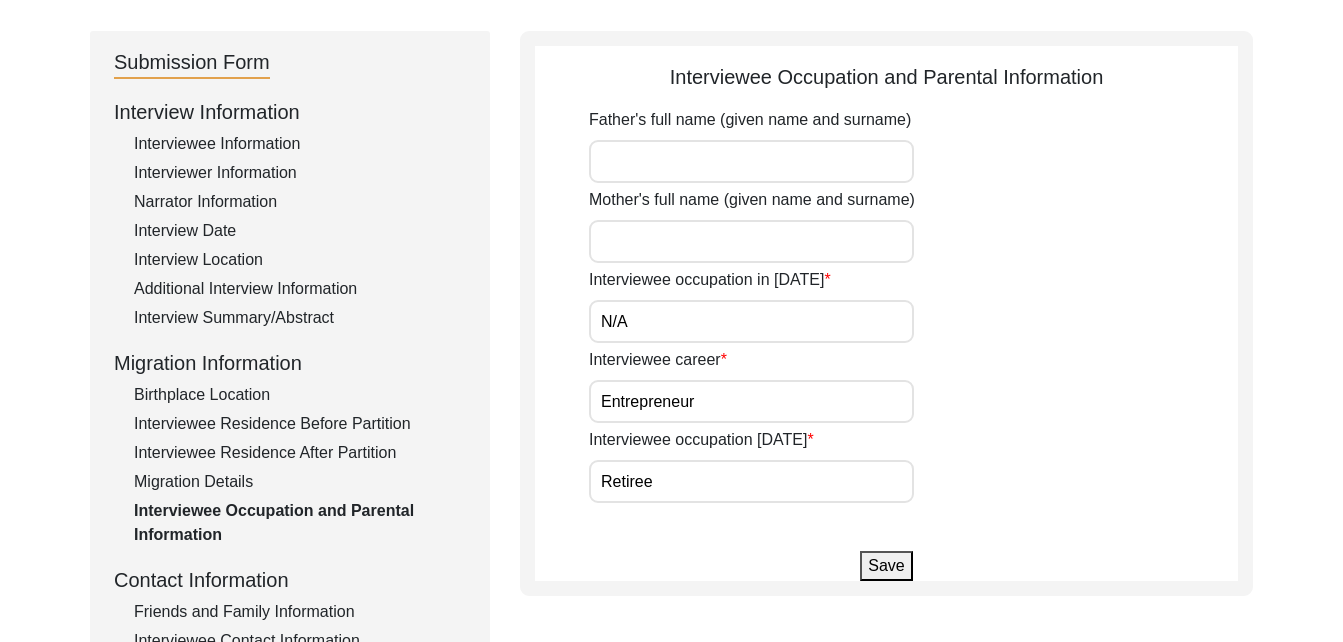 click on "Father's full name (given name and surname)" at bounding box center (751, 161) 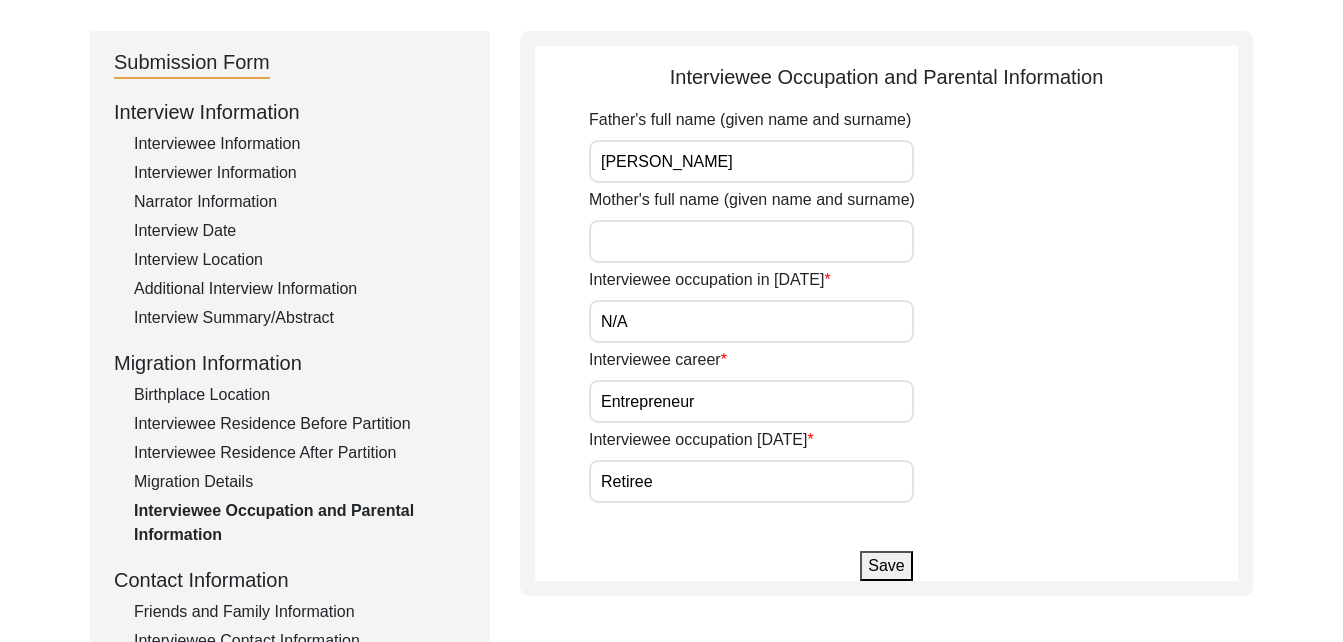 type on "[PERSON_NAME]" 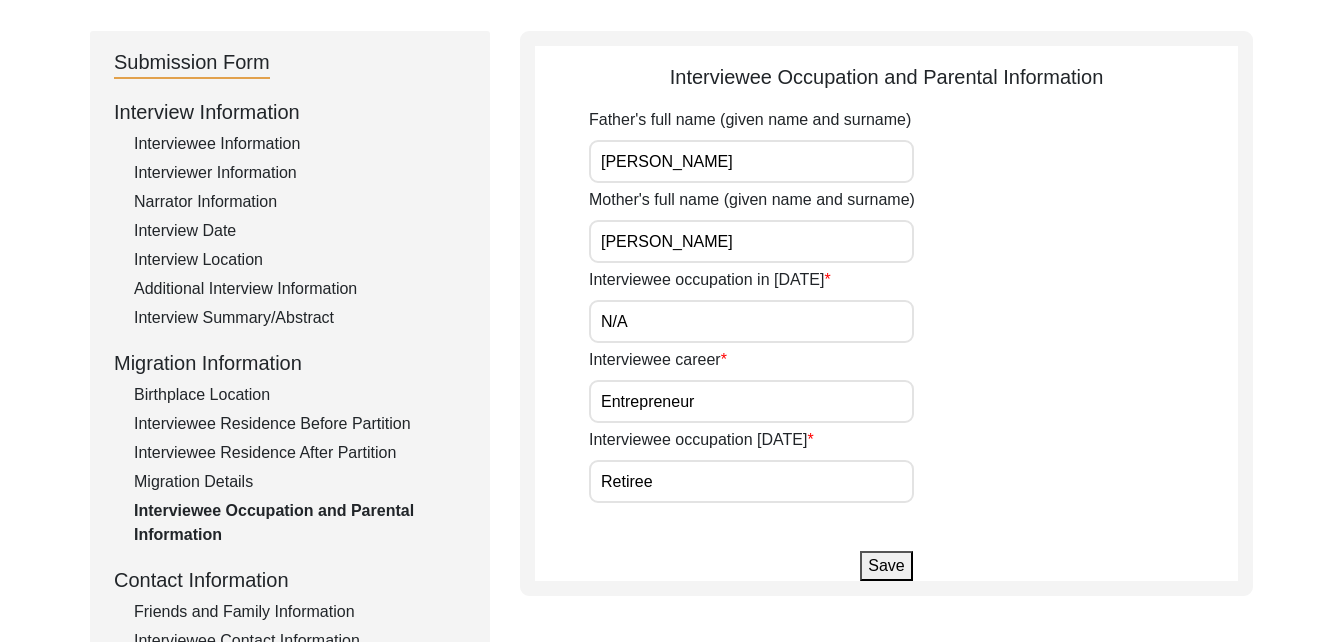 type on "[PERSON_NAME]" 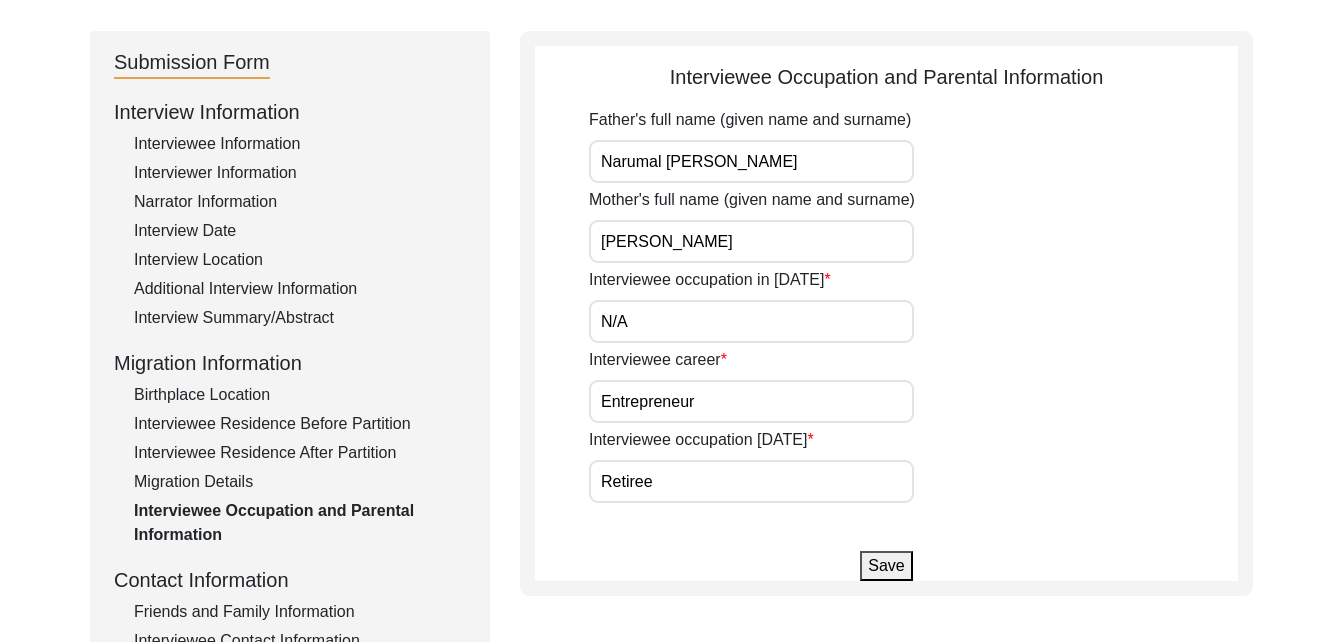 type on "Narumal [PERSON_NAME]" 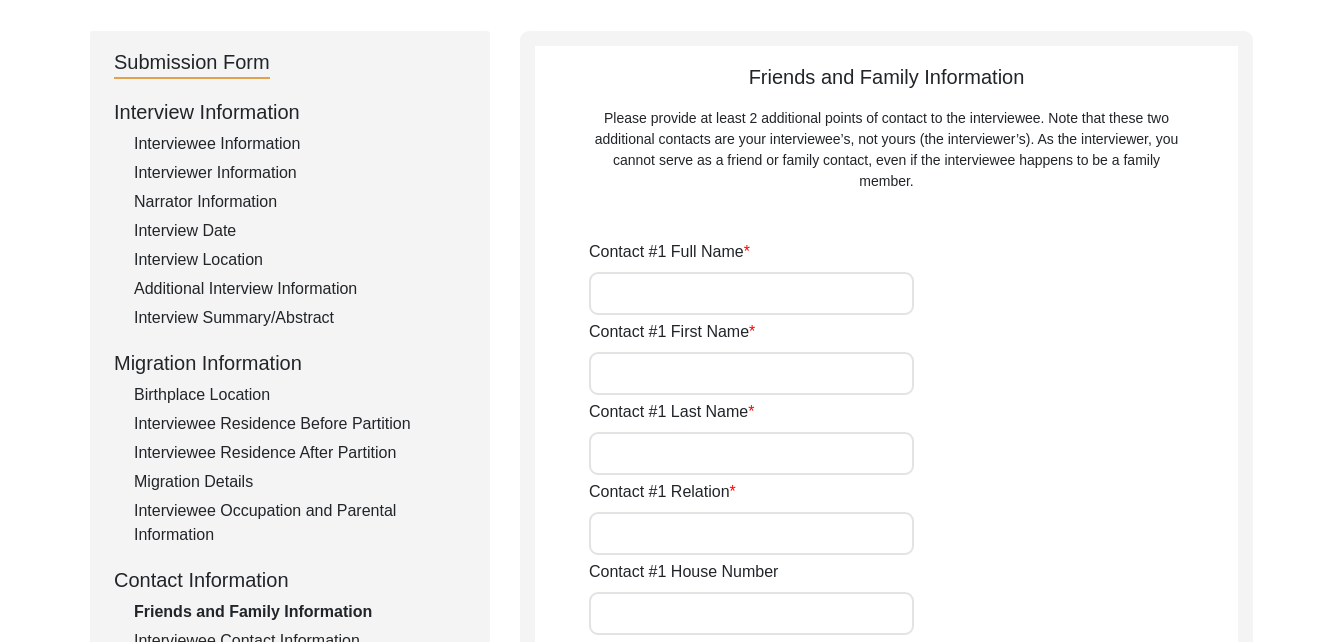 type on "[PERSON_NAME]" 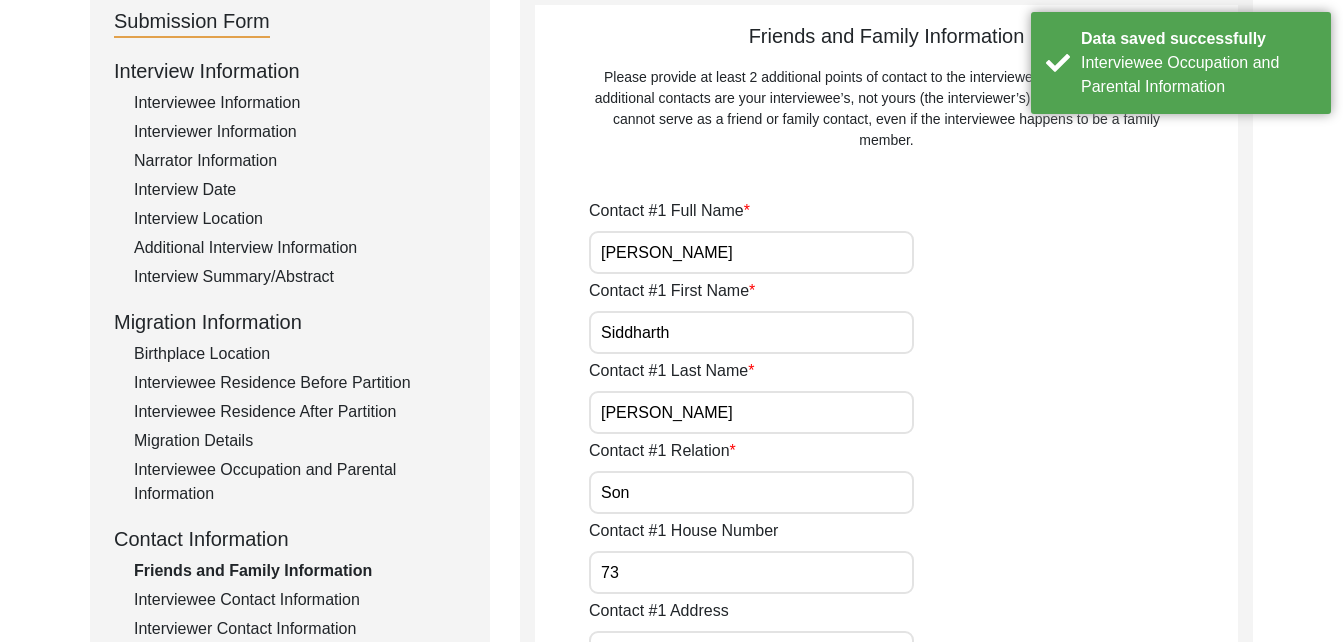 scroll, scrollTop: 0, scrollLeft: 0, axis: both 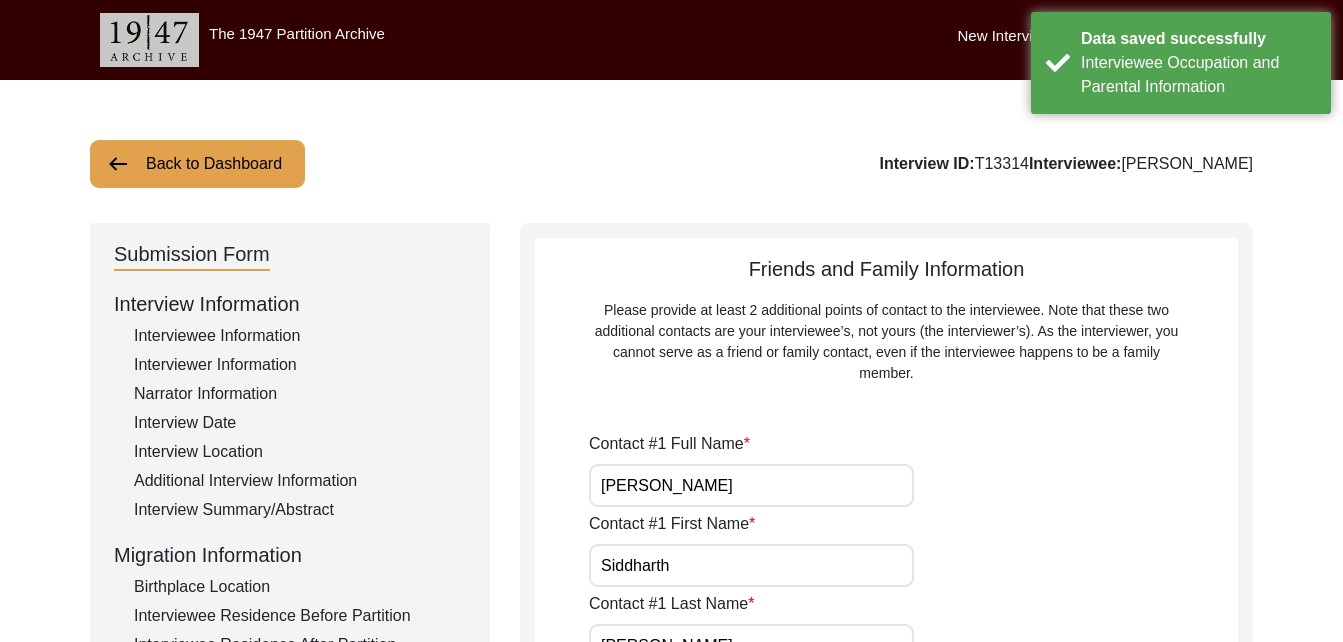 click on "Friends and Family Information   Please provide at least 2 additional points of contact to the interviewee. Note that these two additional contacts are your interviewee’s, not yours (the interviewer’s). As the interviewer, you cannot serve as a friend or family contact, even if the interviewee happens to be a family member.  Contact #1 Full Name [GEOGRAPHIC_DATA][PERSON_NAME] Contact #1 First Name Siddharth Contact #1 Last Name [PERSON_NAME] Contact #1 Relation Son Contact #1 House Number 73 Contact #1 Address [GEOGRAPHIC_DATA], [GEOGRAPHIC_DATA] Contact #1 Street Name [GEOGRAPHIC_DATA][PERSON_NAME] Contact #1 City/[GEOGRAPHIC_DATA] Contact #1 District/[GEOGRAPHIC_DATA]/Jilla n/a Contact #1 State/Province/Division [GEOGRAPHIC_DATA] Contact #1 Zip or Postal Code 452007 Contact #1 Country [GEOGRAPHIC_DATA] Contact #1 Precise details about residence Contact #1 Phone Number 09686693308 Contact #1 Email Address [EMAIL_ADDRESS][DOMAIN_NAME] Contact #1 Facebook link Contact #1 Twitter handle Contact #1 Instagram handle Contact #1 TikTok handle" 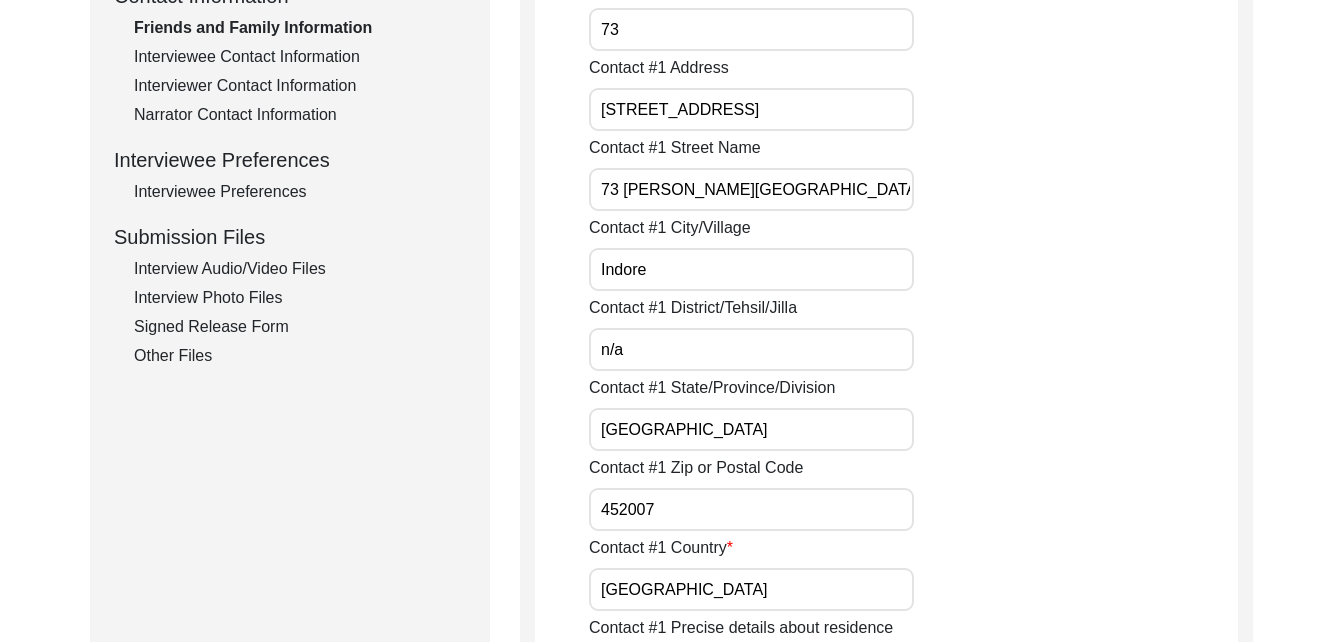 scroll, scrollTop: 778, scrollLeft: 0, axis: vertical 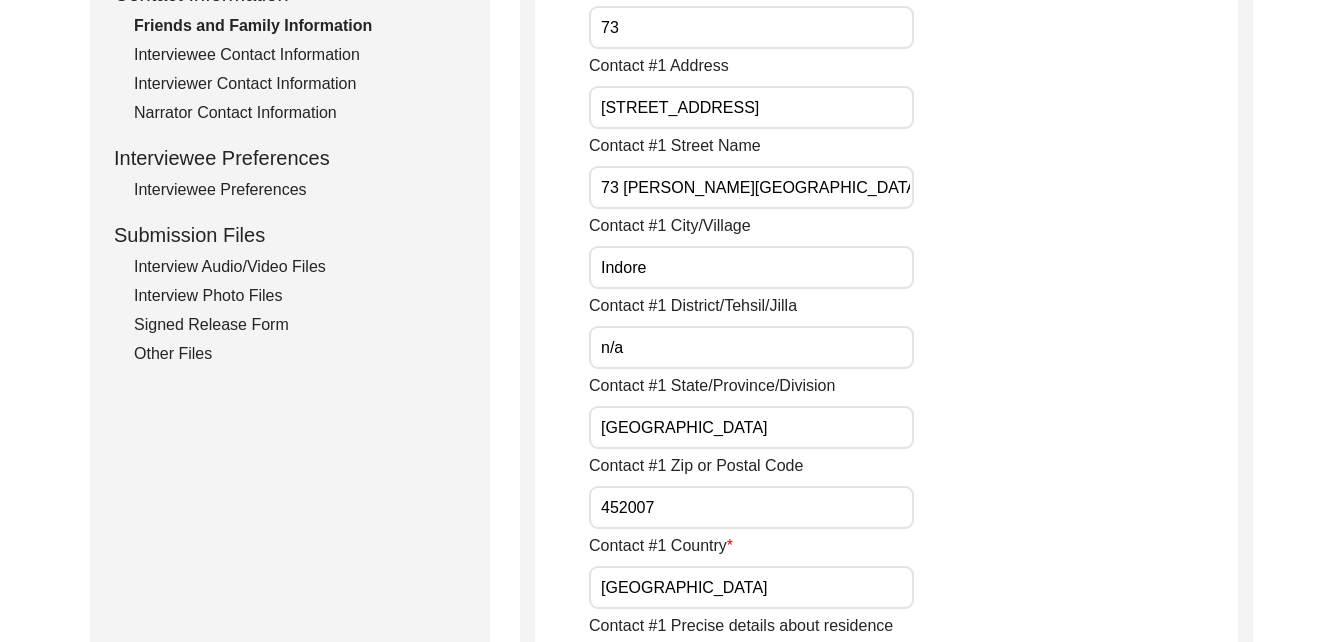click on "Interview Photo Files" 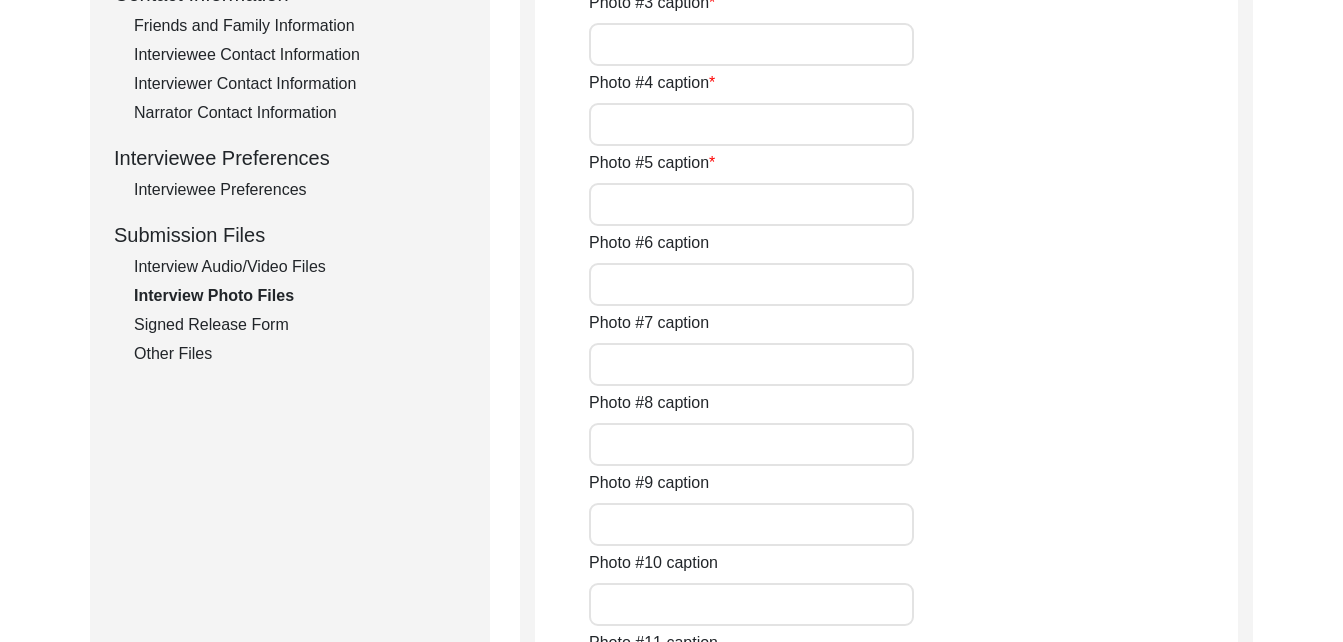 type on "This photo was taken on [DATE] during the interviewees wedding; it depicts to interviewee sitting alongside his wife, [PERSON_NAME]." 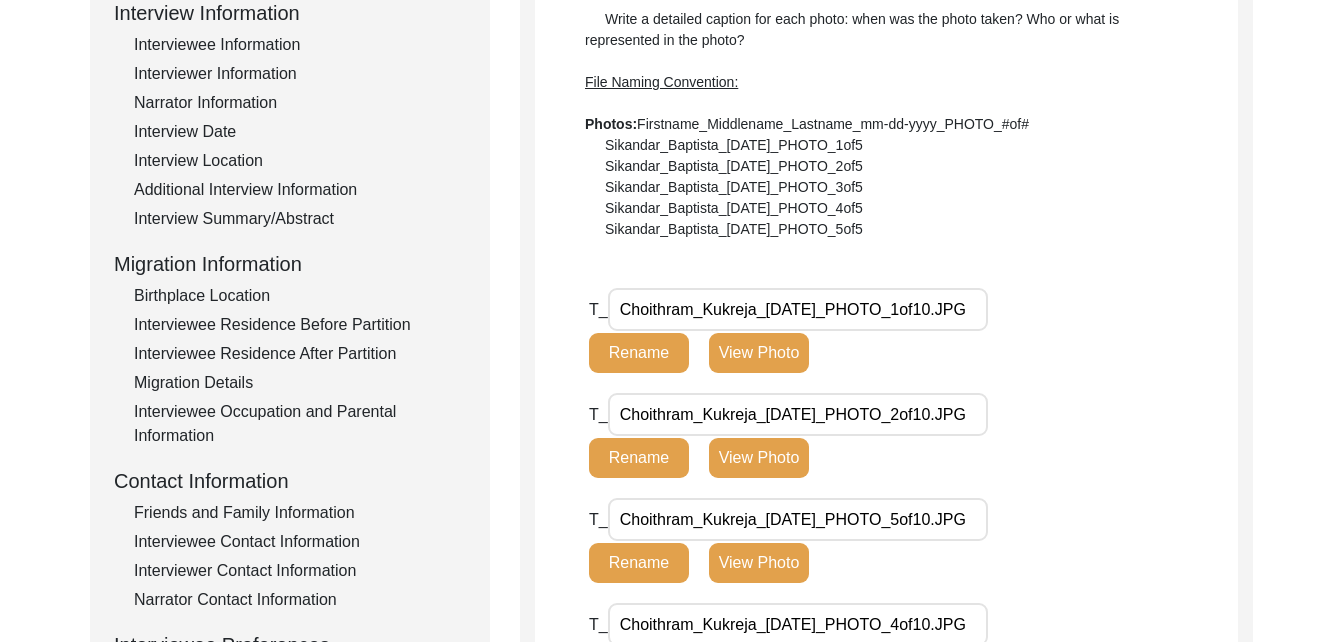 scroll, scrollTop: 290, scrollLeft: 0, axis: vertical 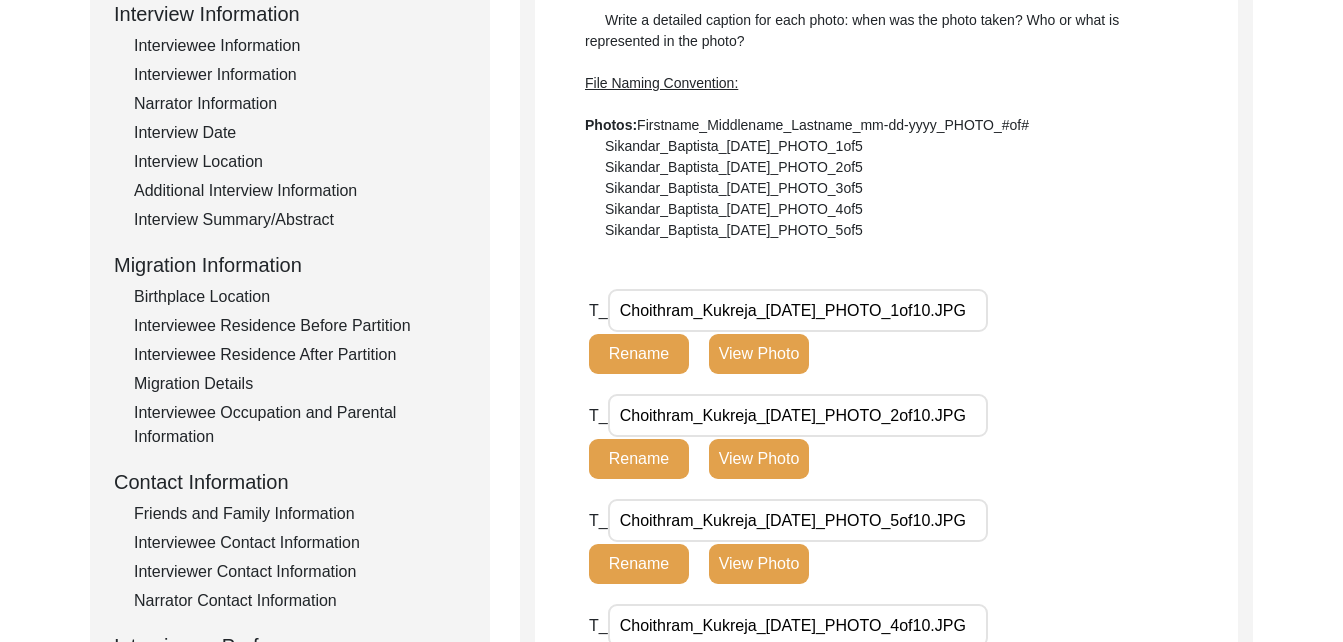 click on "View Photo" 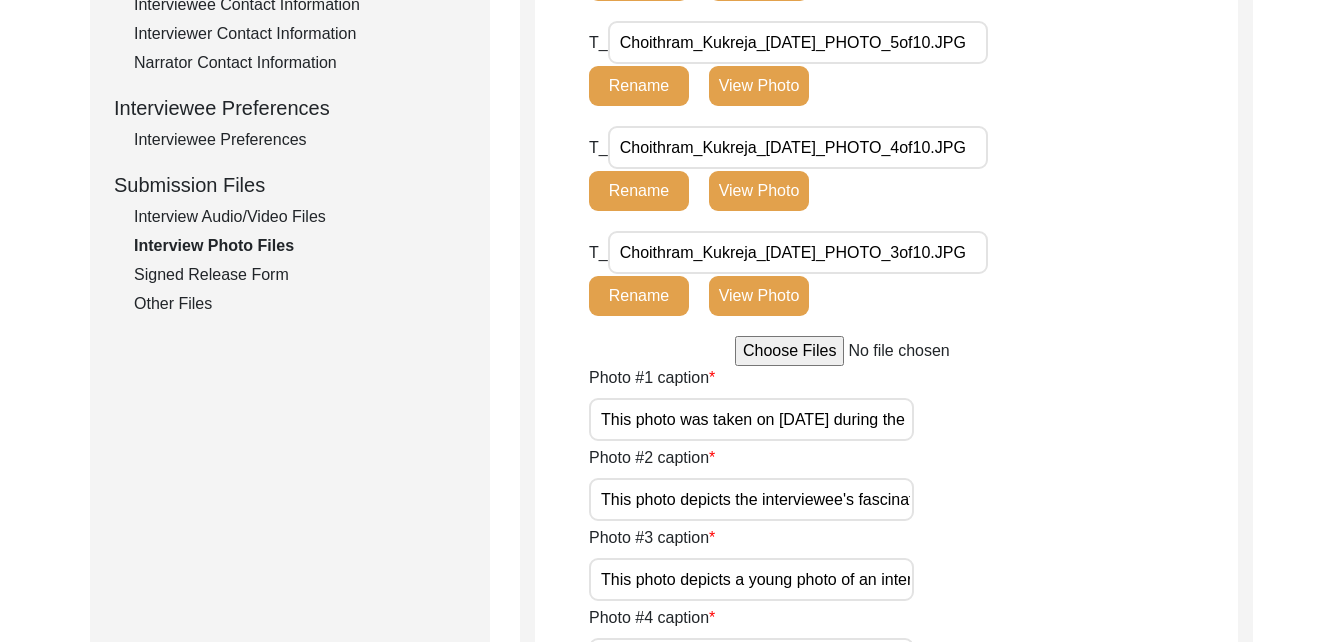 scroll, scrollTop: 829, scrollLeft: 0, axis: vertical 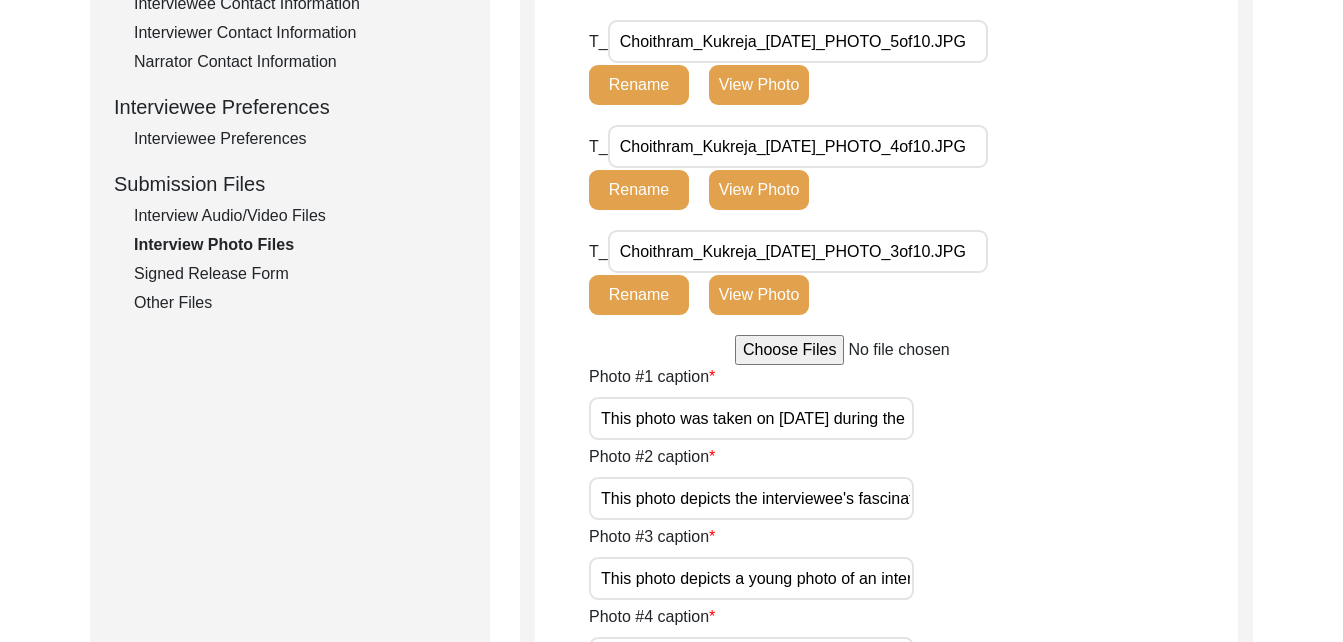 click on "View Photo" 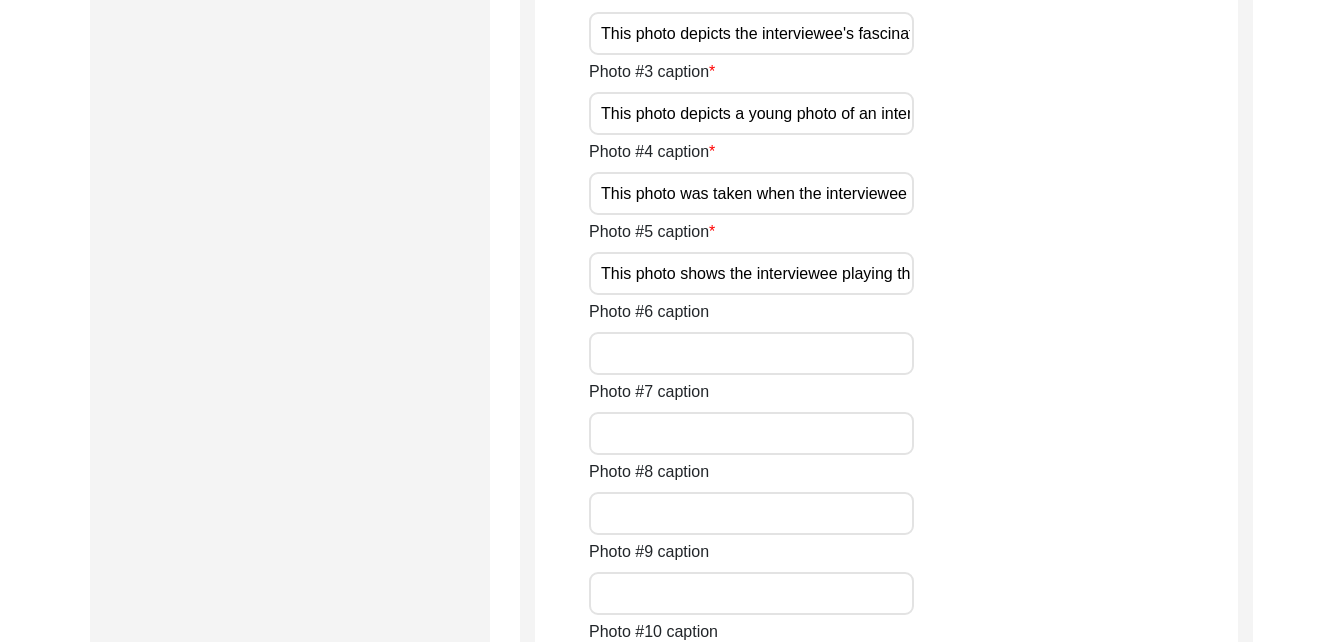scroll, scrollTop: 1295, scrollLeft: 0, axis: vertical 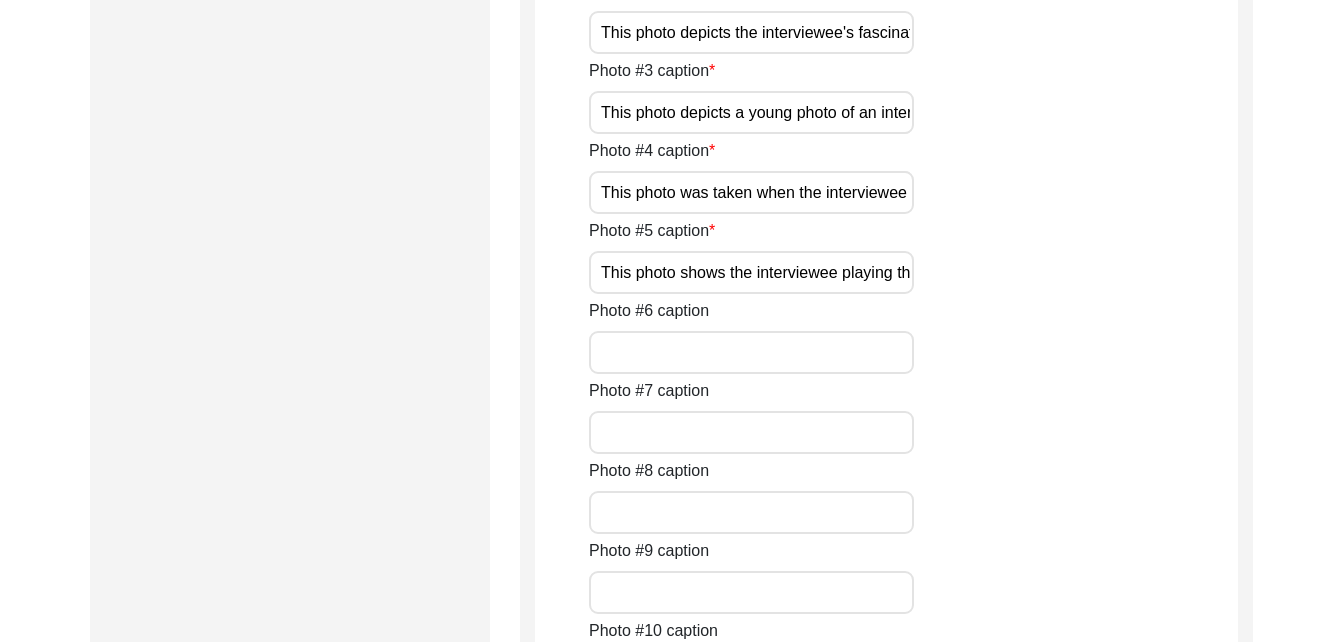 click on "View Photo" 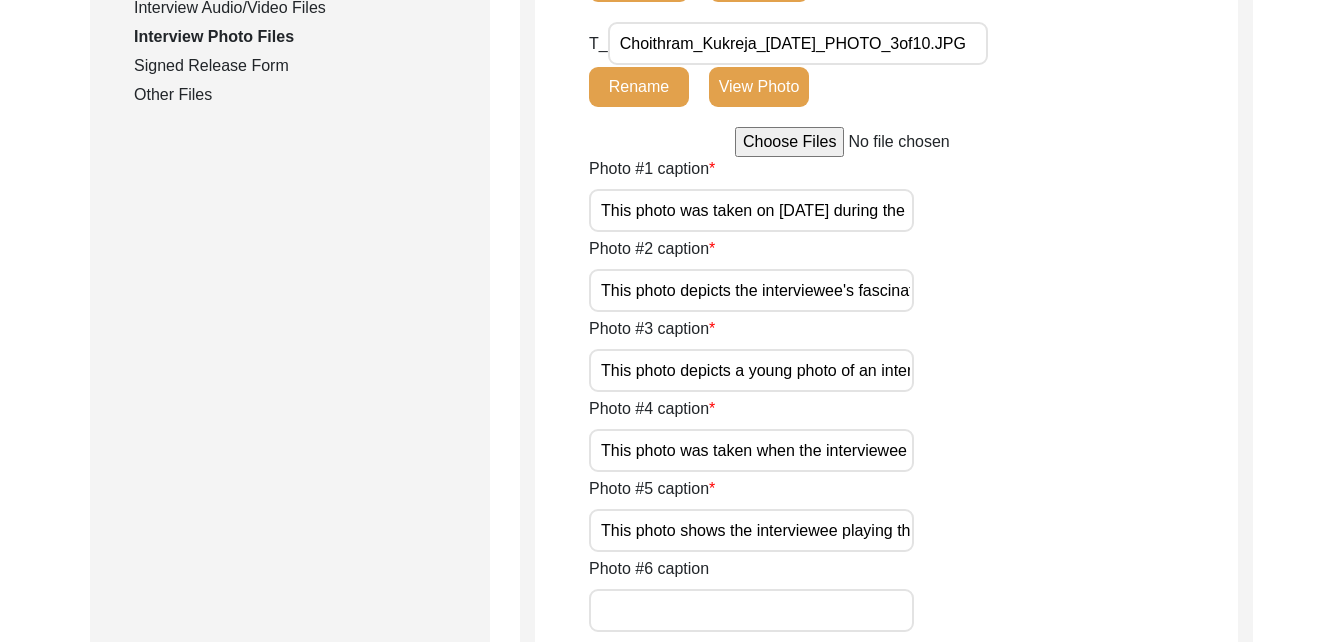 scroll, scrollTop: 1035, scrollLeft: 0, axis: vertical 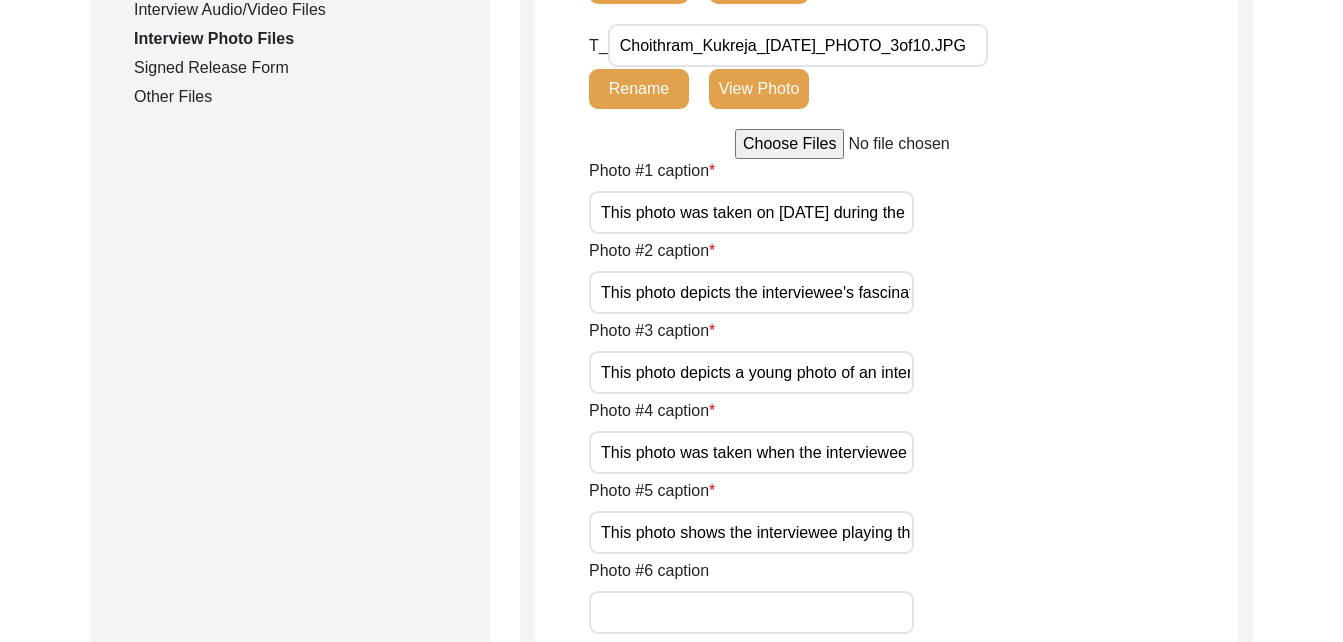 click on "View Photo" 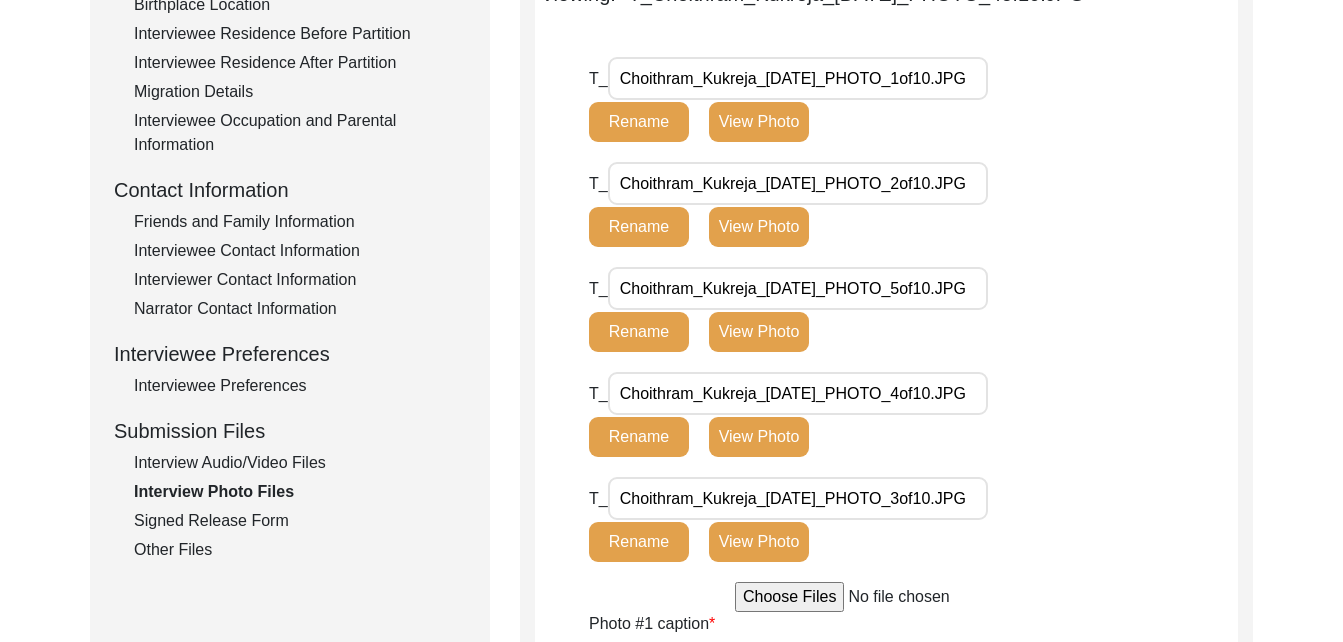 scroll, scrollTop: 1021, scrollLeft: 0, axis: vertical 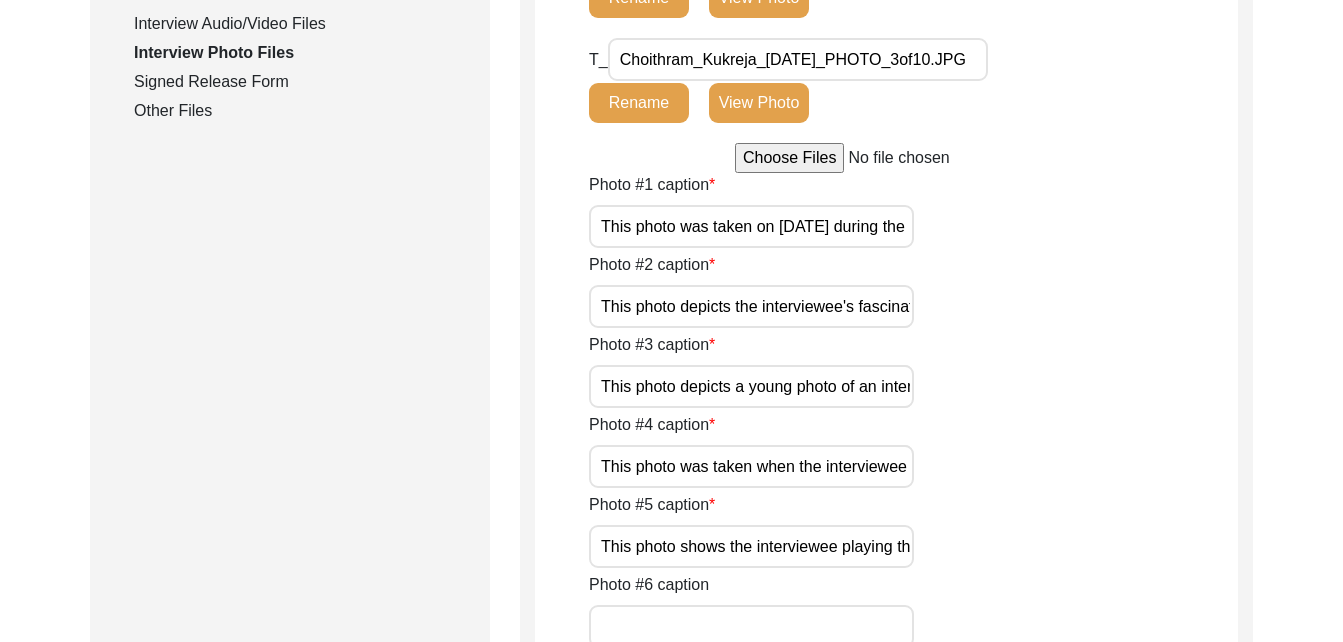click on "View Photo" 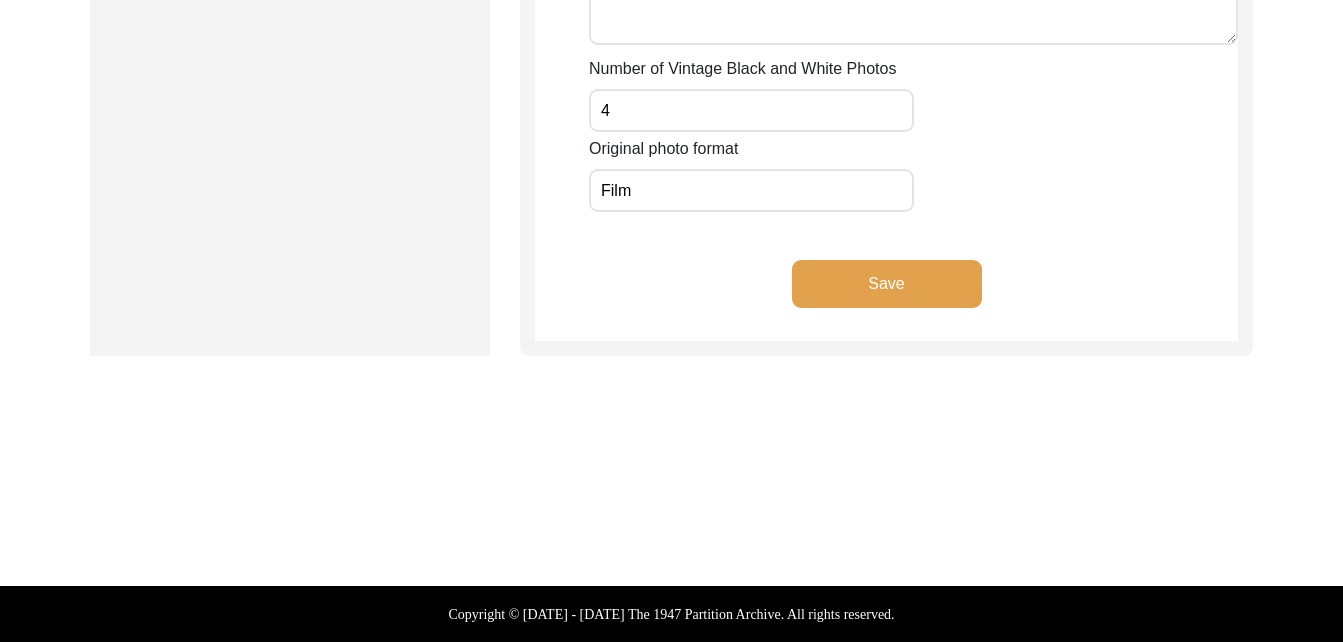 scroll, scrollTop: 2449, scrollLeft: 0, axis: vertical 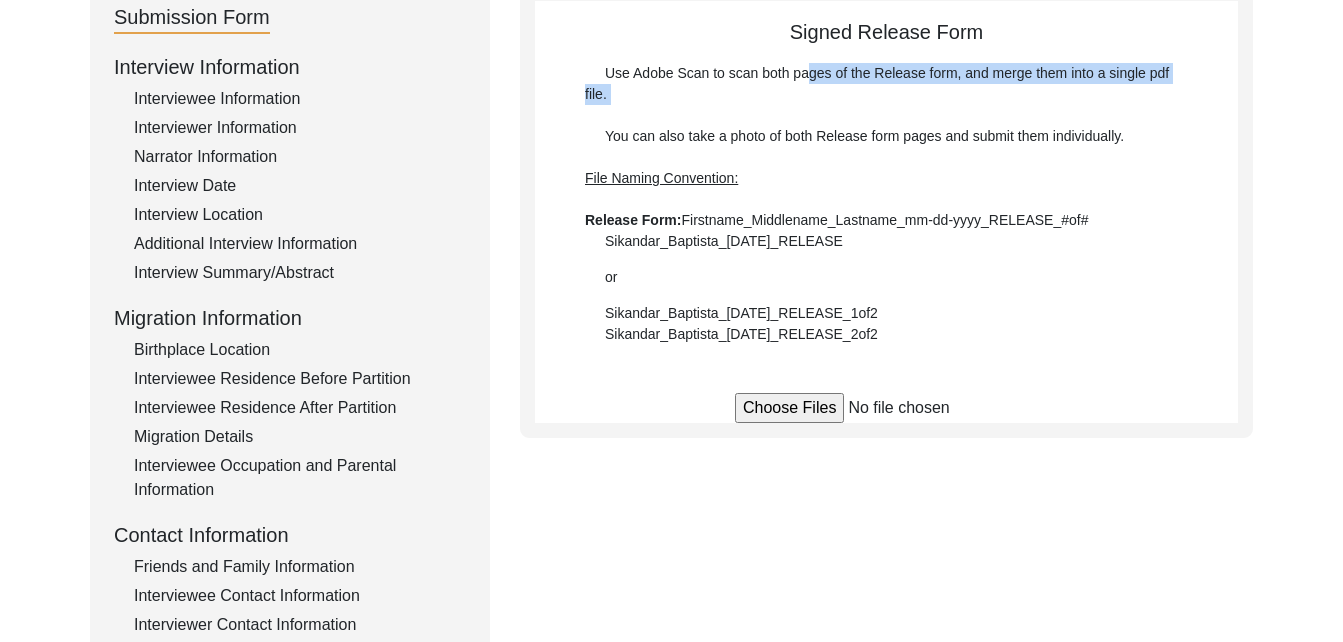 drag, startPoint x: 807, startPoint y: 74, endPoint x: 1154, endPoint y: 105, distance: 348.382 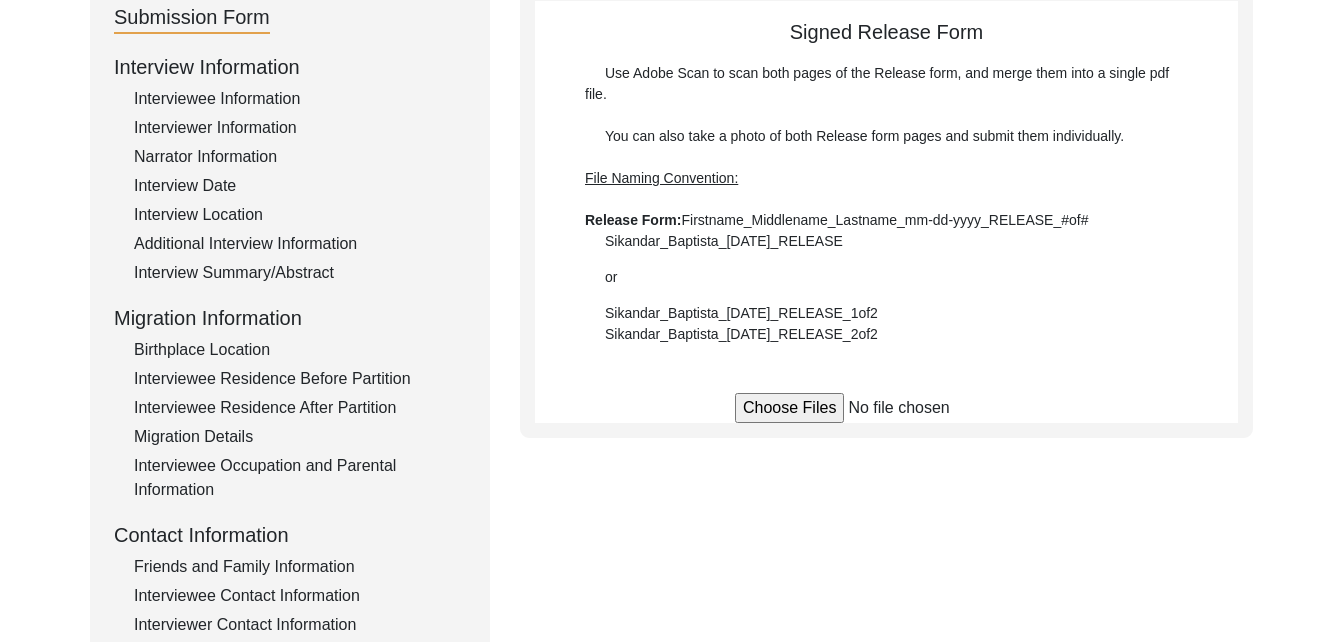 drag, startPoint x: 1154, startPoint y: 105, endPoint x: 1061, endPoint y: 202, distance: 134.38005 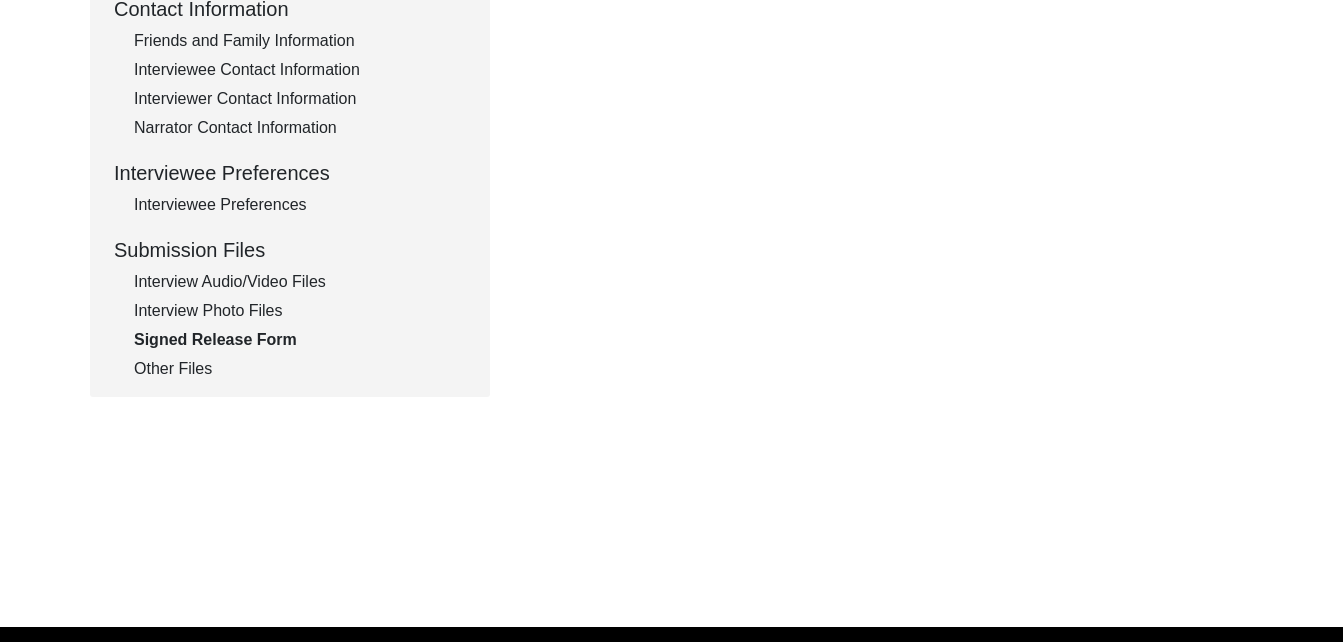 scroll, scrollTop: 0, scrollLeft: 0, axis: both 